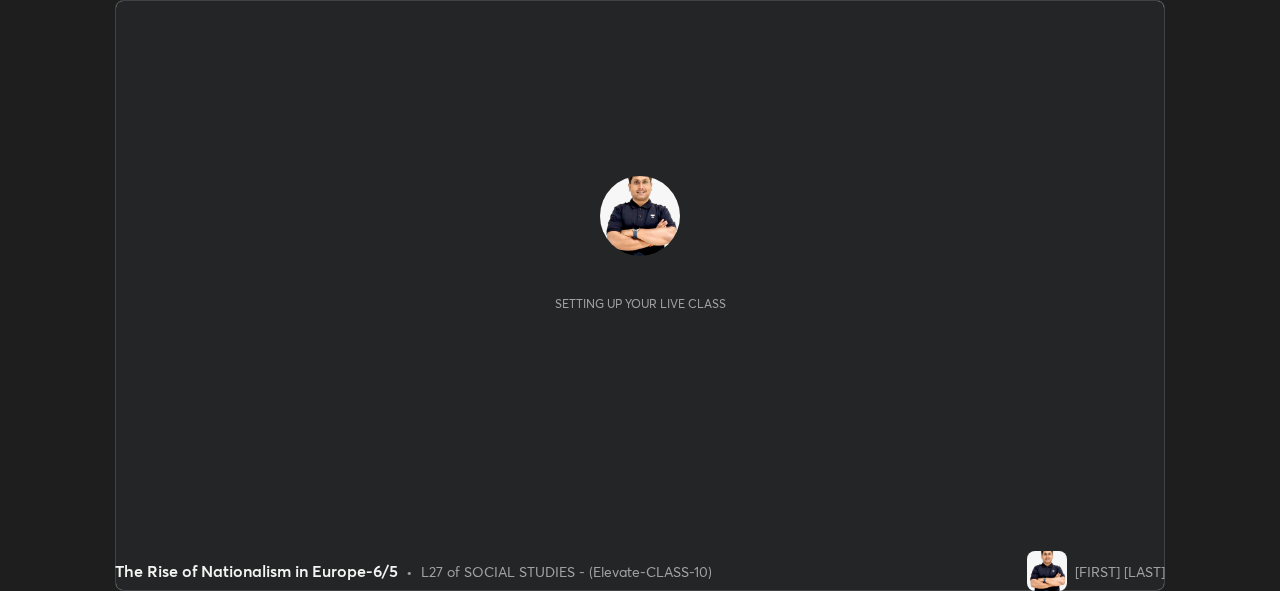 scroll, scrollTop: 0, scrollLeft: 0, axis: both 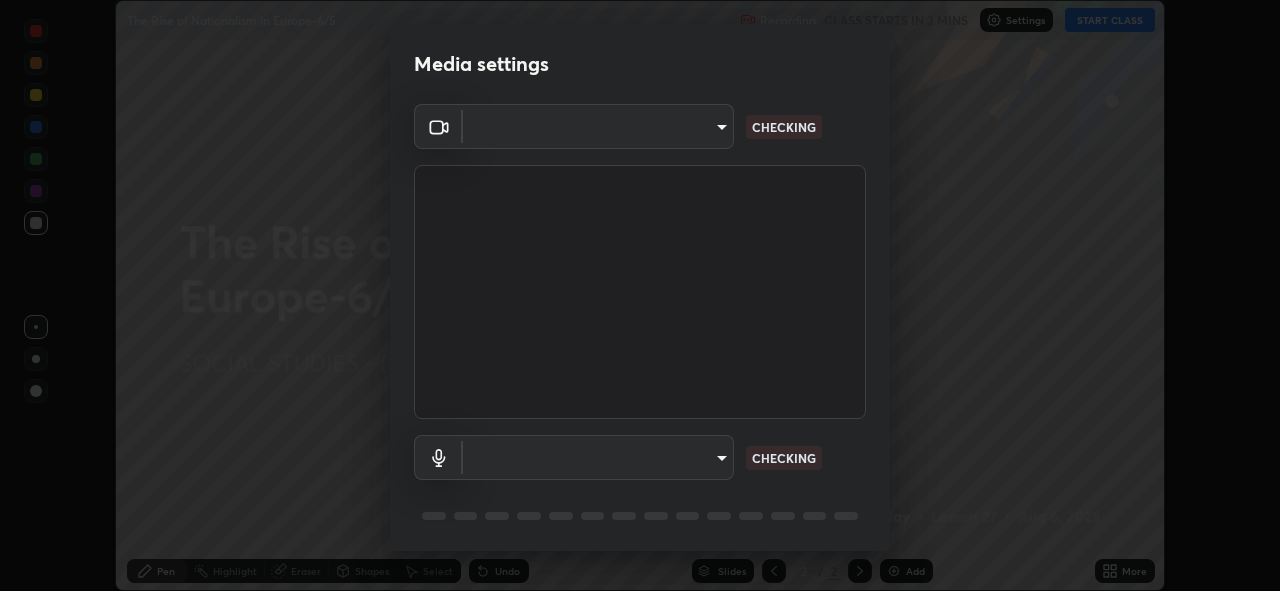 type on "4d63cd10dcc1379e9927399513255d12d620b7bbb39ca773e0f9116a90128a71" 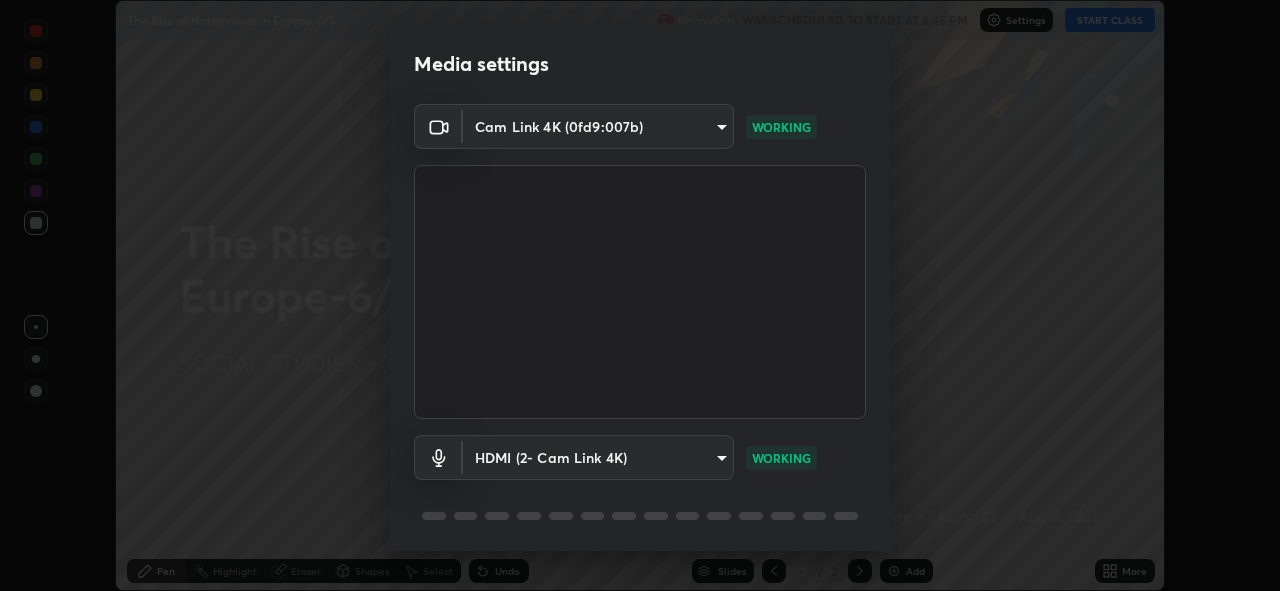 click on "Media settings Cam Link 4K (0fd9:007b) 4d63cd10dcc1379e9927399513255d12d620b7bbb39ca773e0f9116a90128a71 WORKING HDMI (2- Cam Link 4K) ed5987138a9bb15854cc089a729ebf5075ca484623d57be65d6472a84cd6432b WORKING 1 / 5 Next" at bounding box center [640, 295] 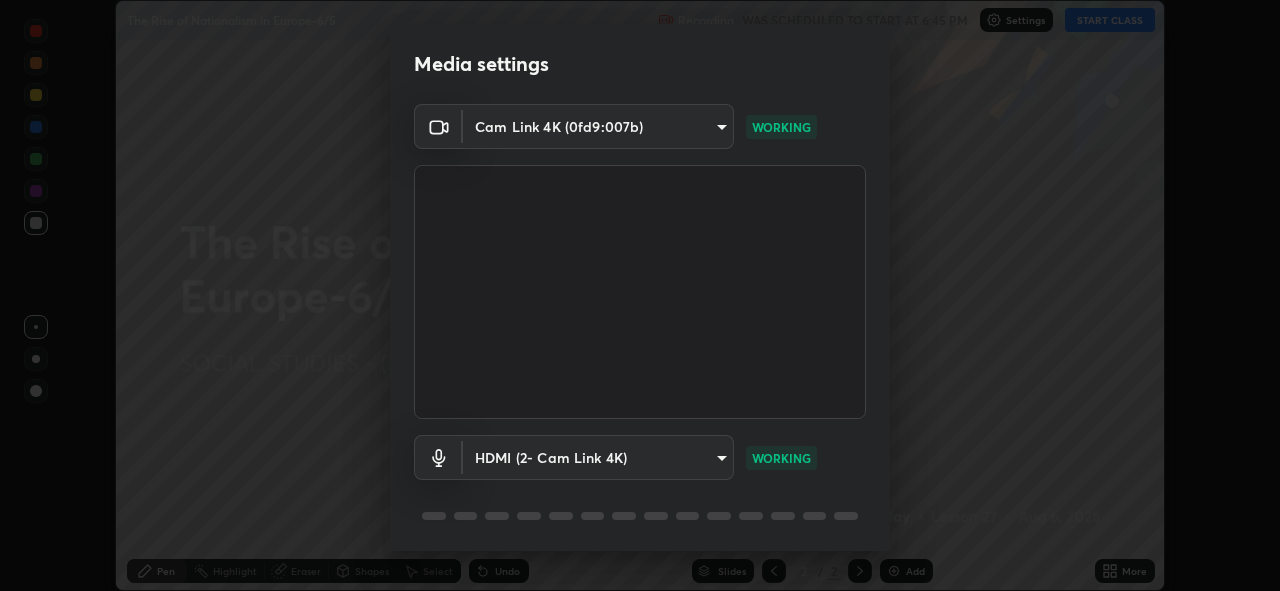 scroll, scrollTop: 65, scrollLeft: 0, axis: vertical 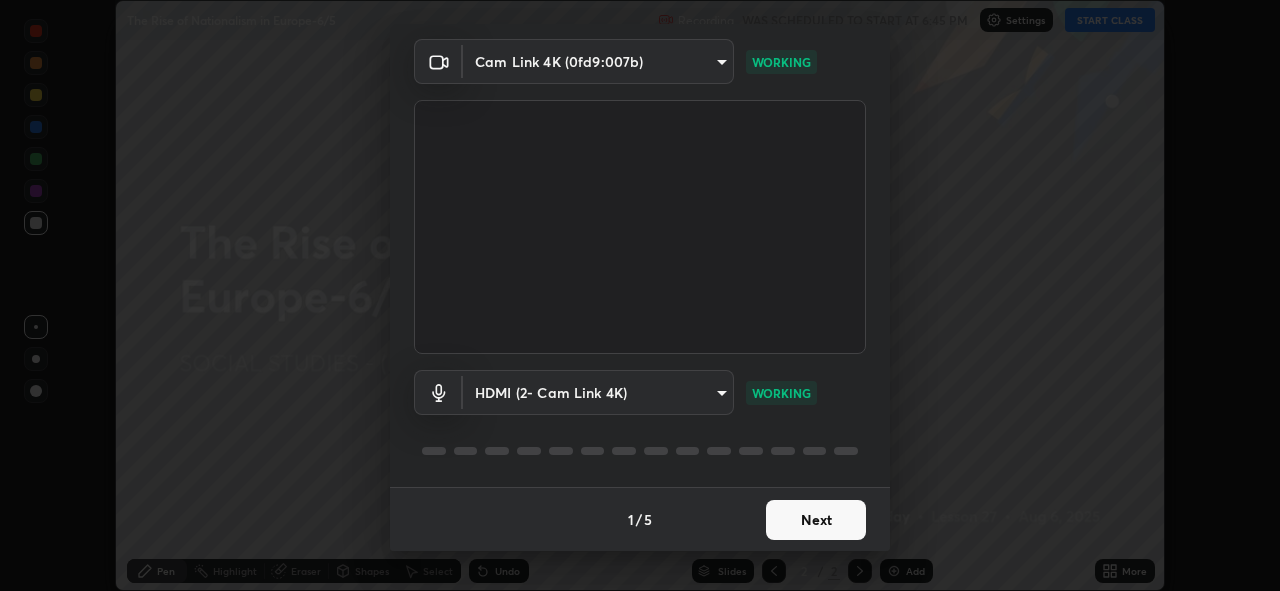 click on "Next" at bounding box center [816, 520] 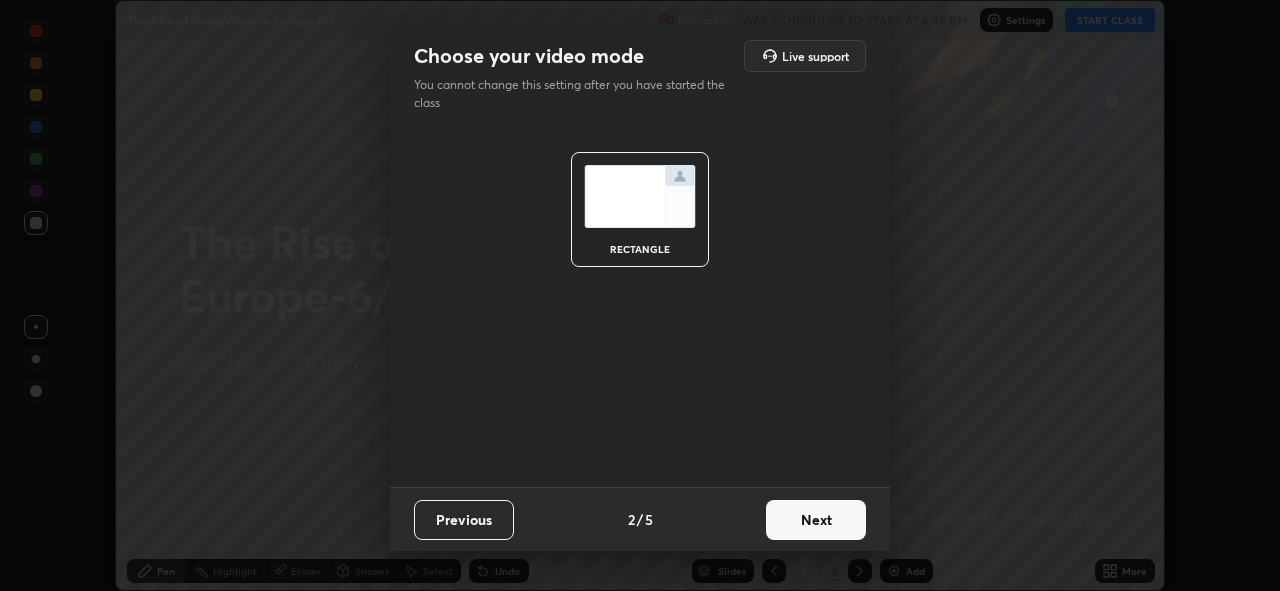scroll, scrollTop: 0, scrollLeft: 0, axis: both 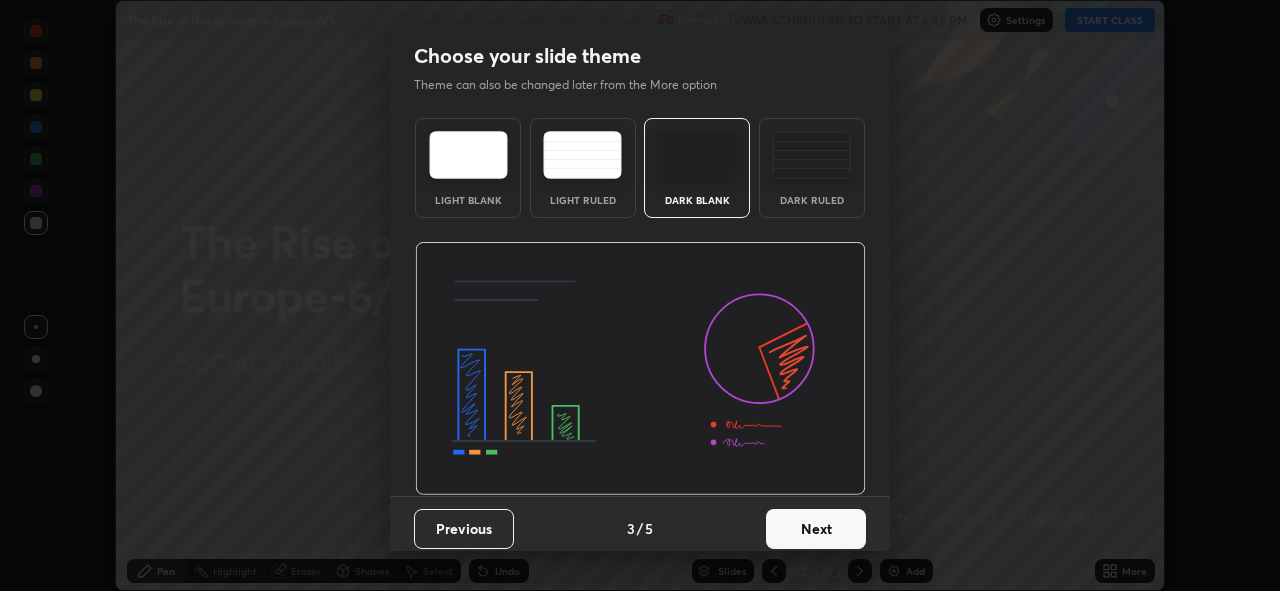 click on "Next" at bounding box center [816, 529] 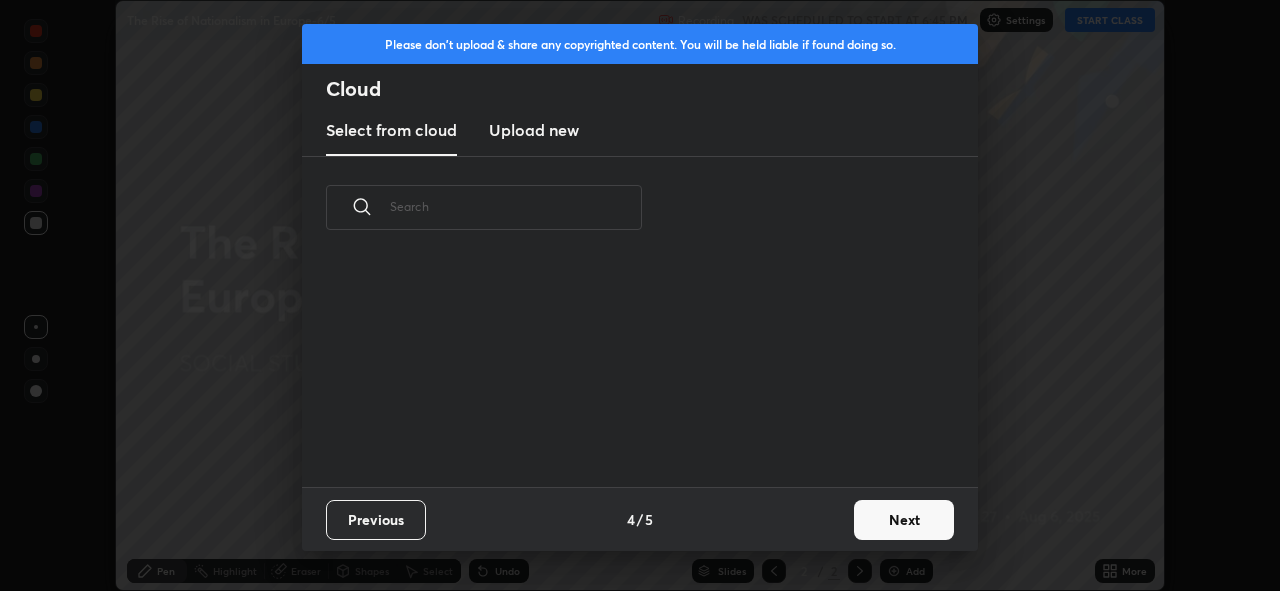 click on "Next" at bounding box center [904, 520] 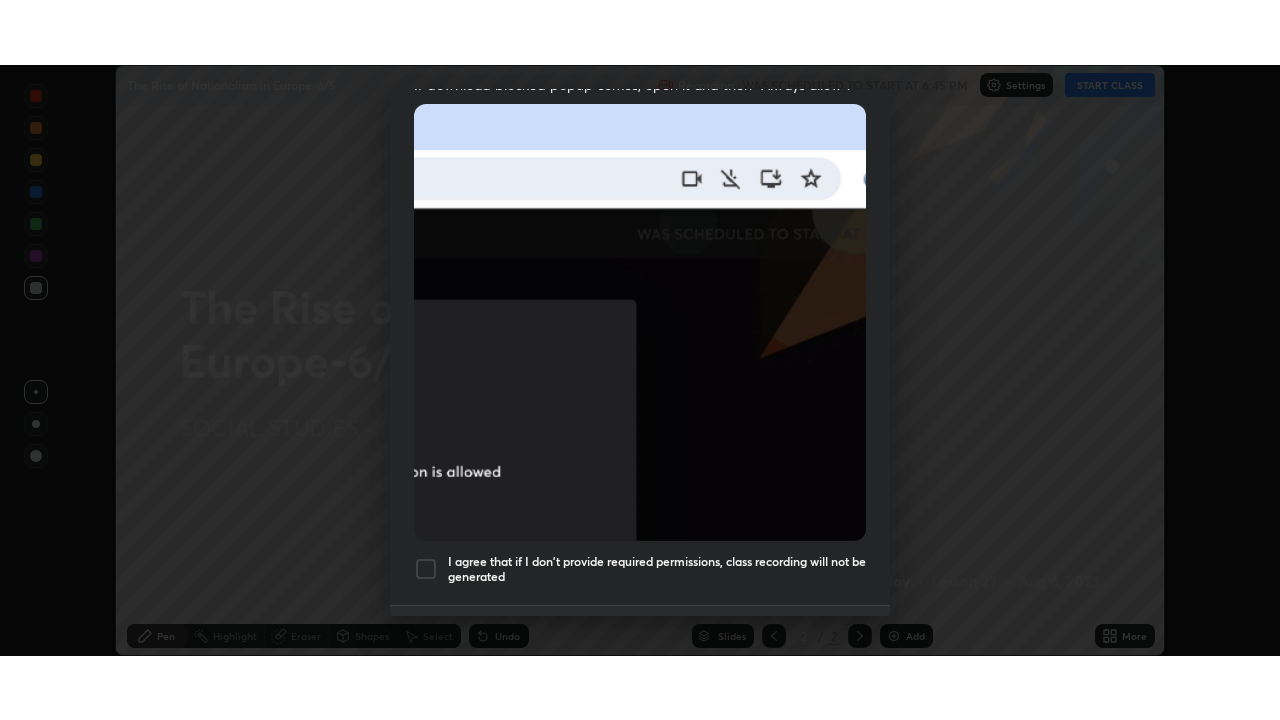scroll, scrollTop: 473, scrollLeft: 0, axis: vertical 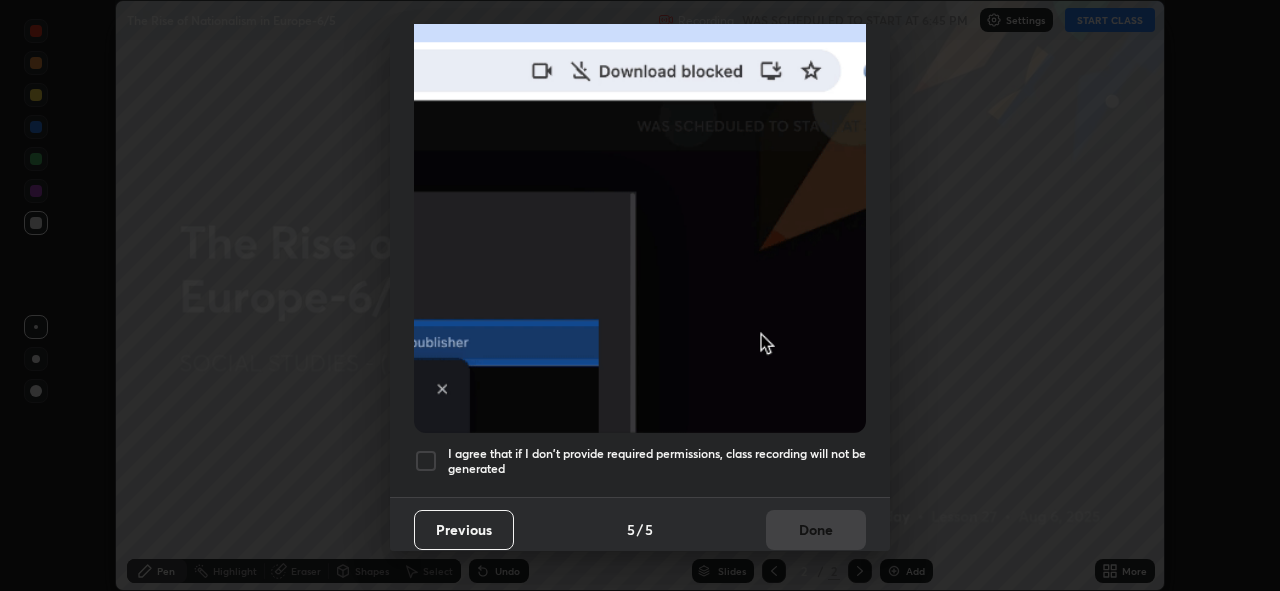 click at bounding box center (426, 461) 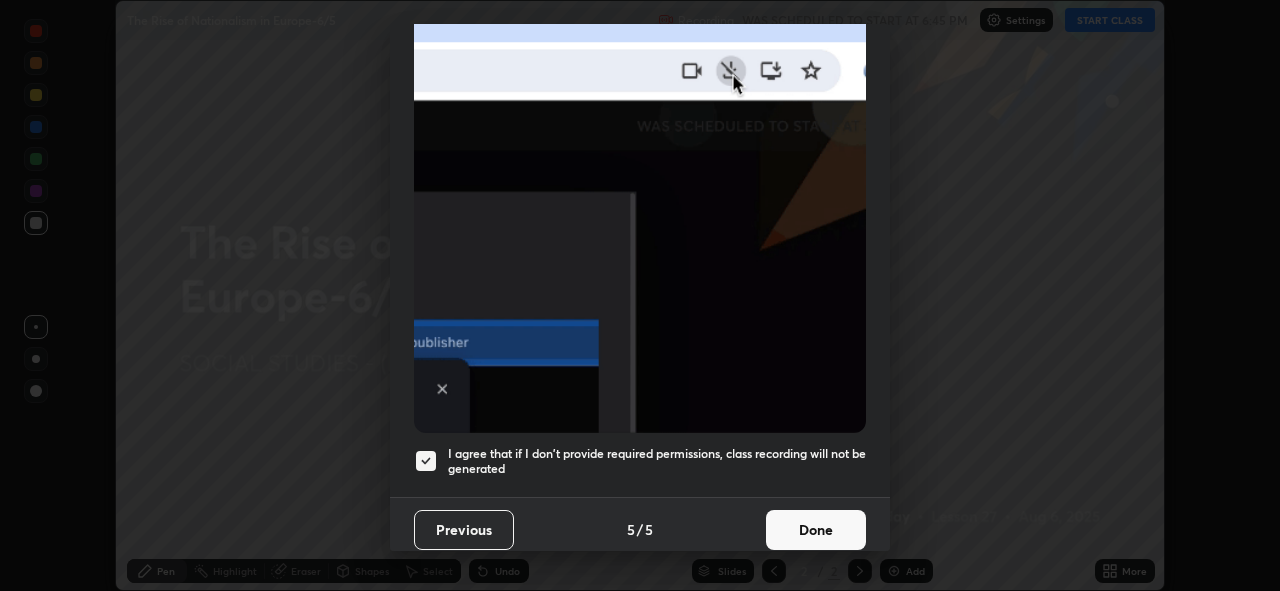 click on "Done" at bounding box center [816, 530] 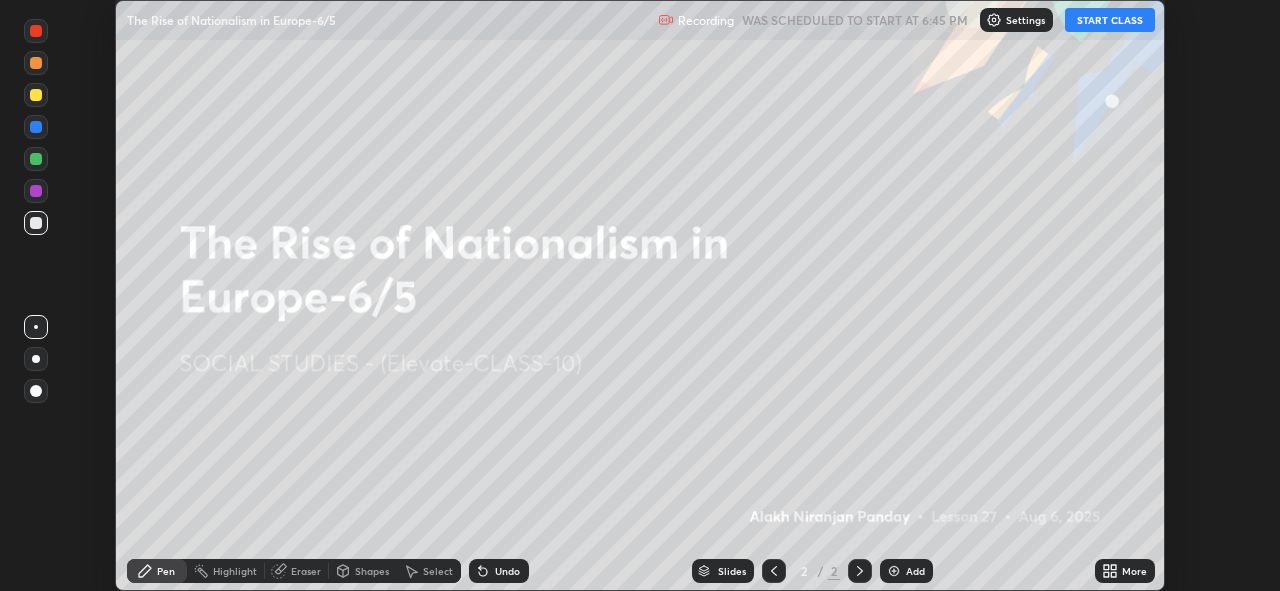 click 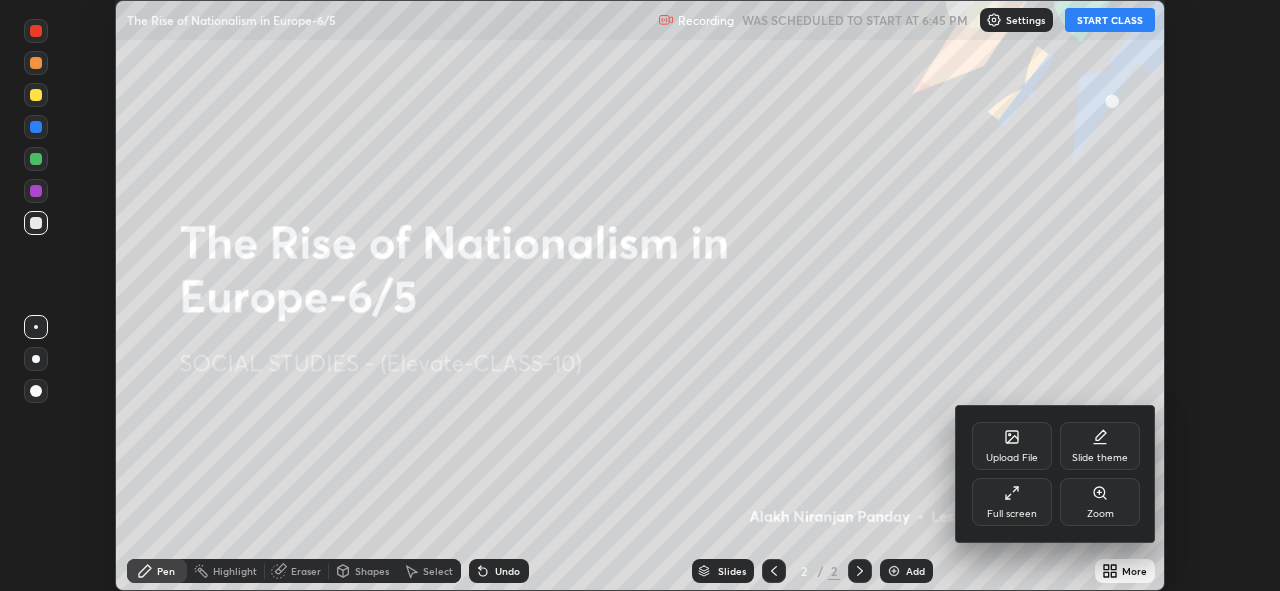click 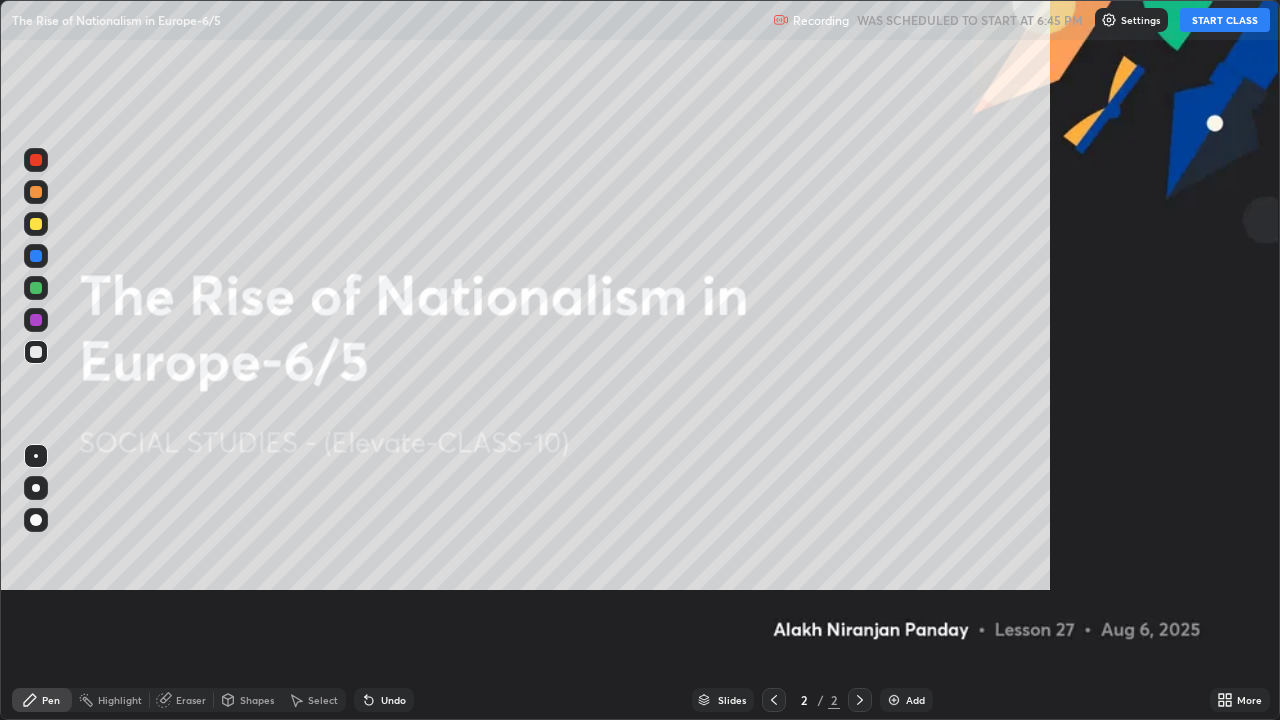 scroll, scrollTop: 99280, scrollLeft: 98720, axis: both 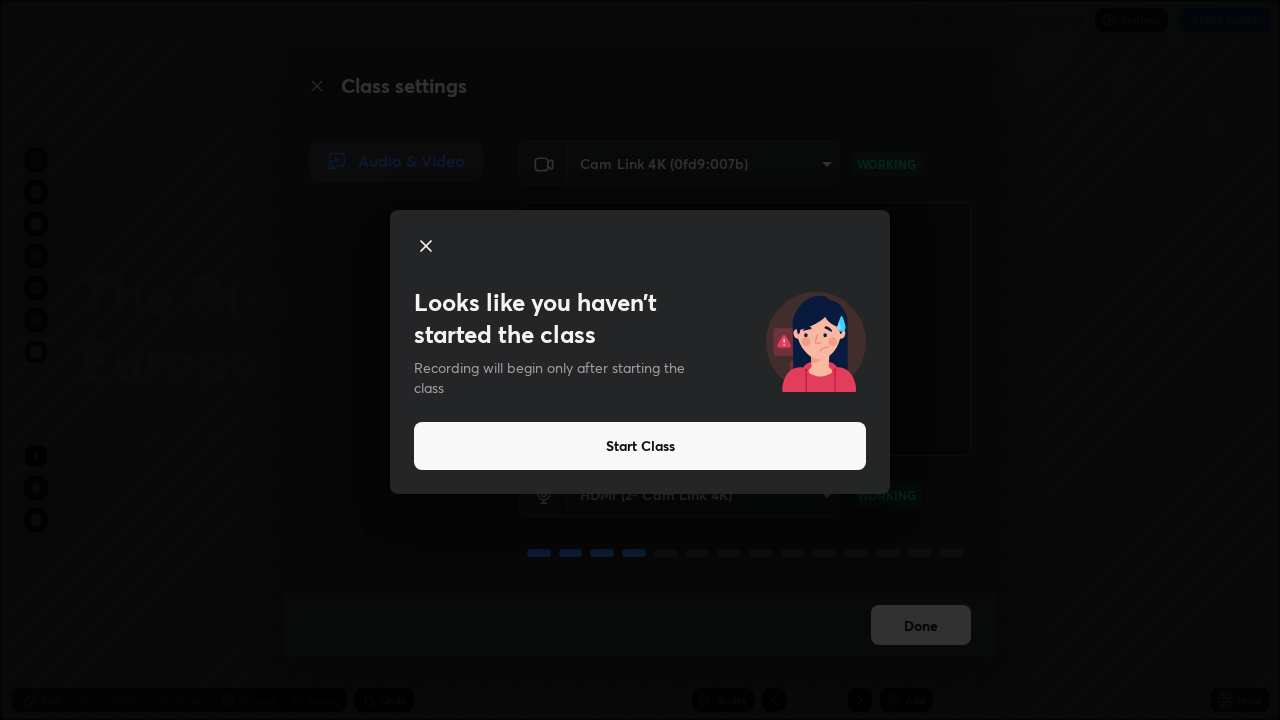 click 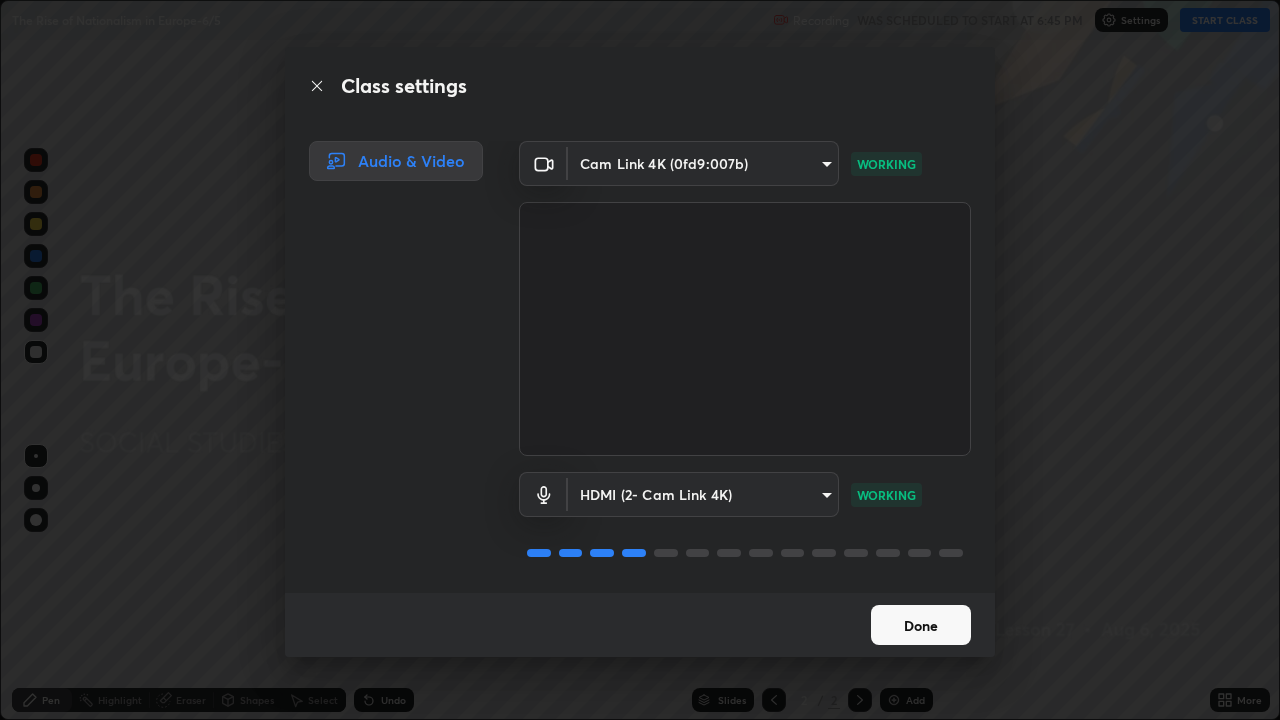click on "Done" at bounding box center [921, 625] 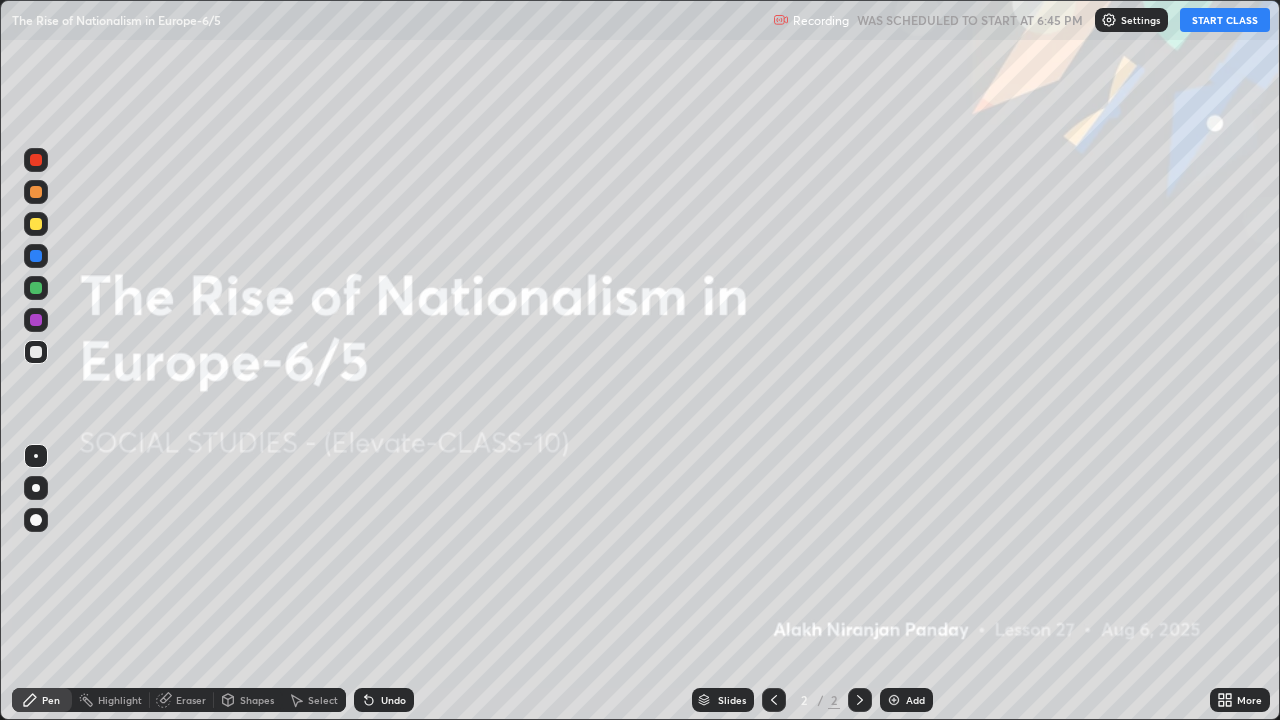 click on "Settings" at bounding box center (1140, 20) 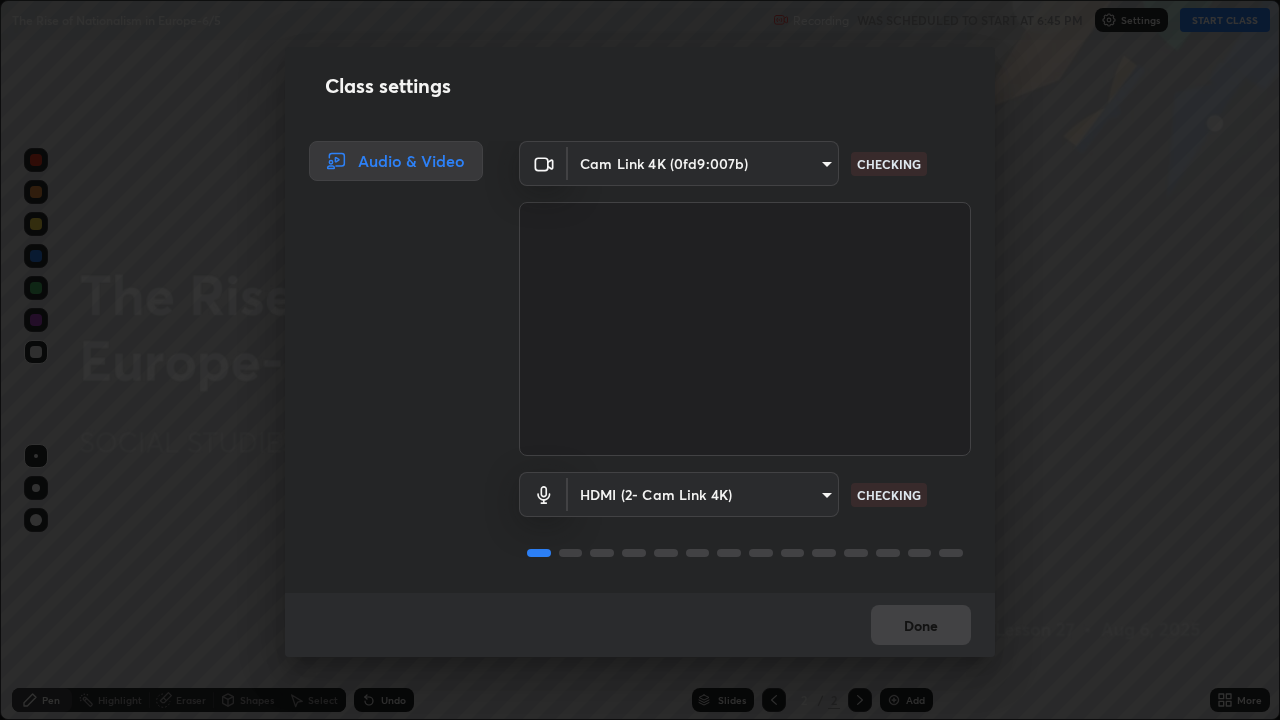 click on "Class settings Audio & Video Cam Link 4K (0fd9:007b) 4d63cd10dcc1379e9927399513255d12d620b7bbb39ca773e0f9116a90128a71 CHECKING HDMI (2- Cam Link 4K) ed5987138a9bb15854cc089a729ebf5075ca484623d57be65d6472a84cd6432b CHECKING Done" at bounding box center (640, 360) 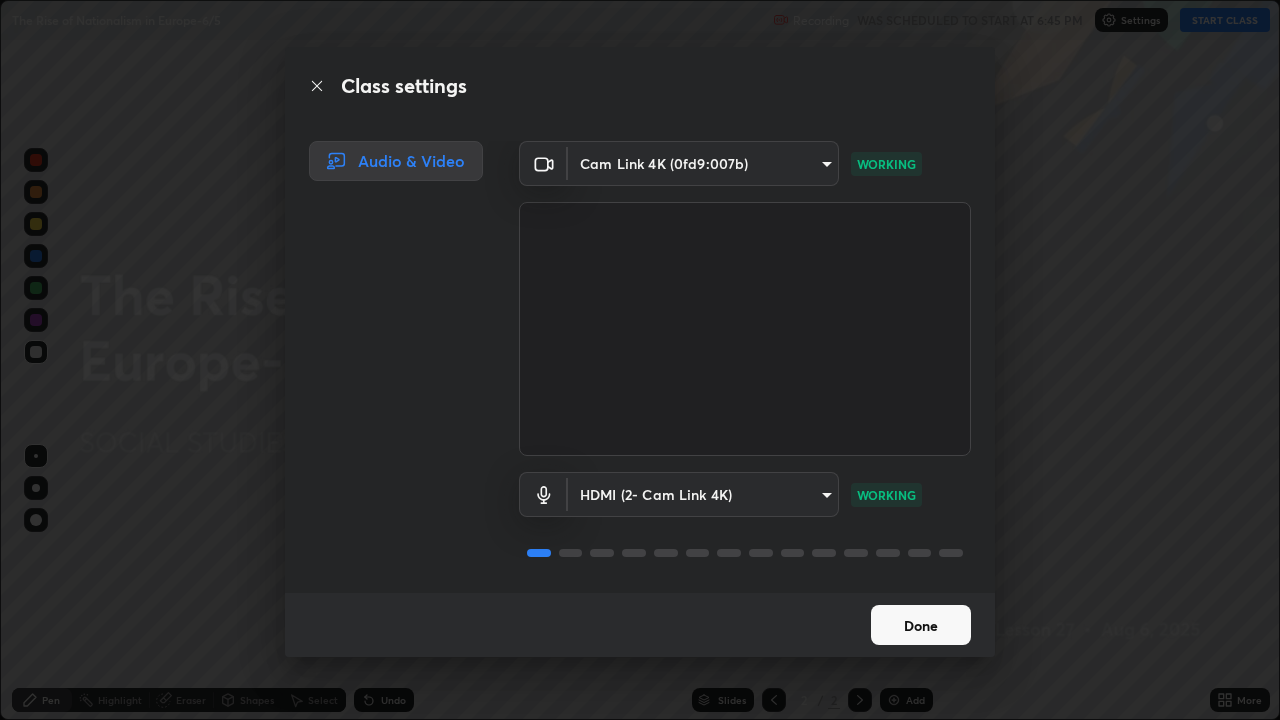 click on "Done" at bounding box center (921, 625) 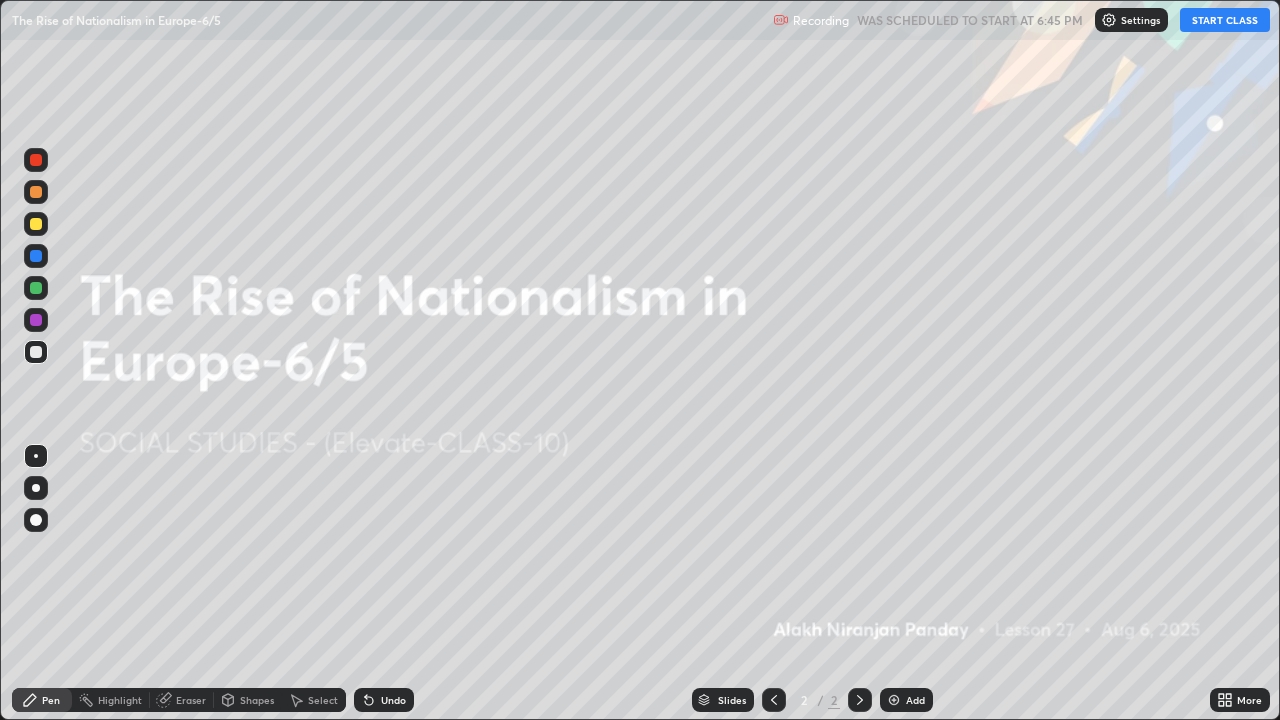 click on "WAS SCHEDULED TO START AT  6:45 PM" at bounding box center (970, 20) 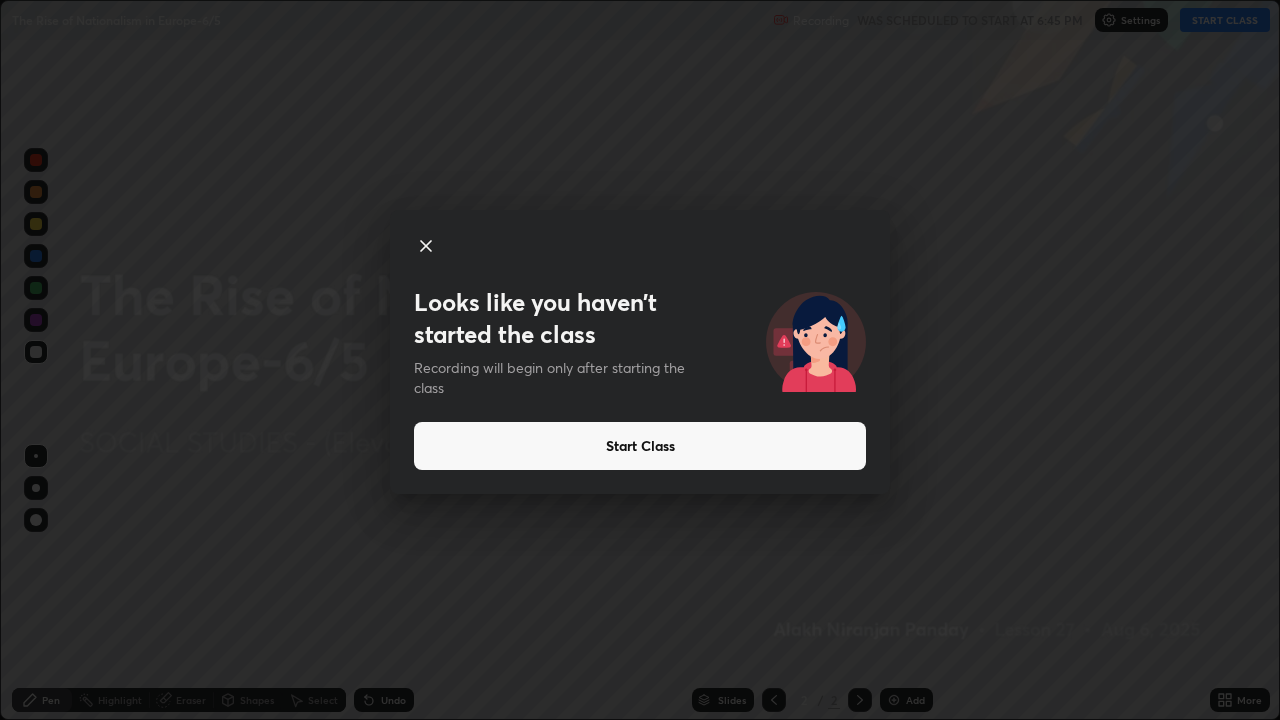 click 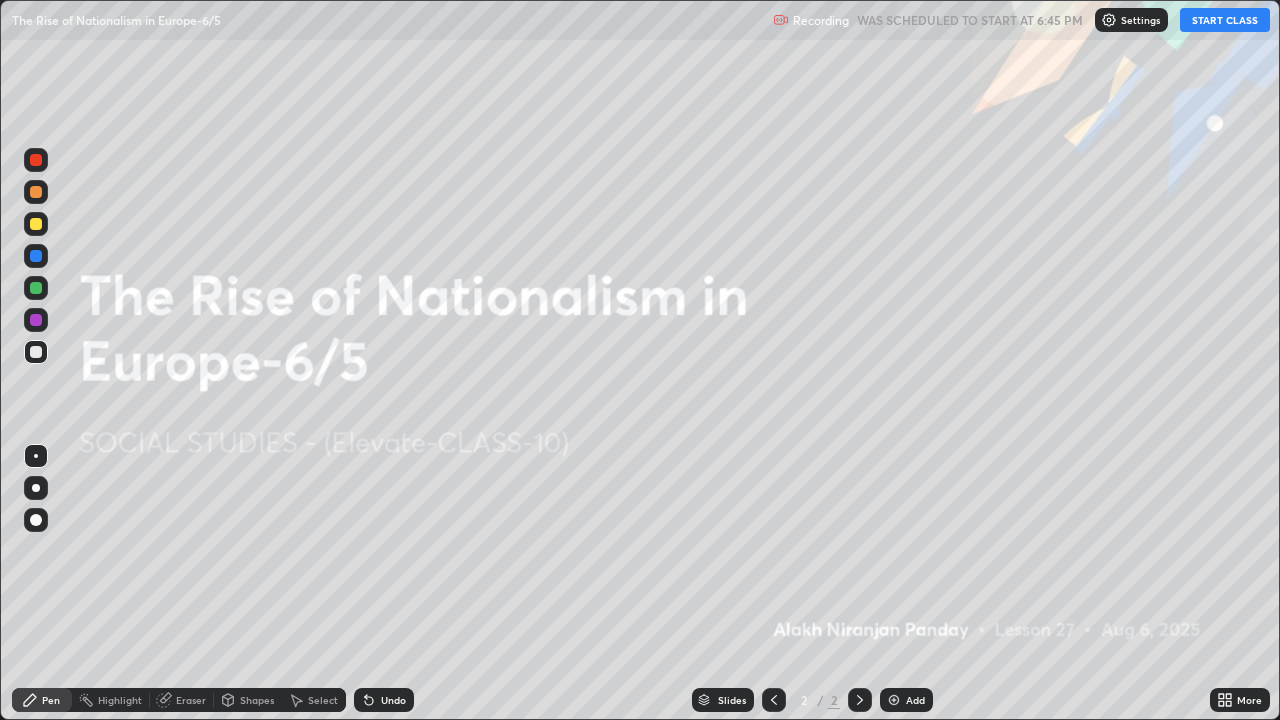 click on "More" at bounding box center (1249, 700) 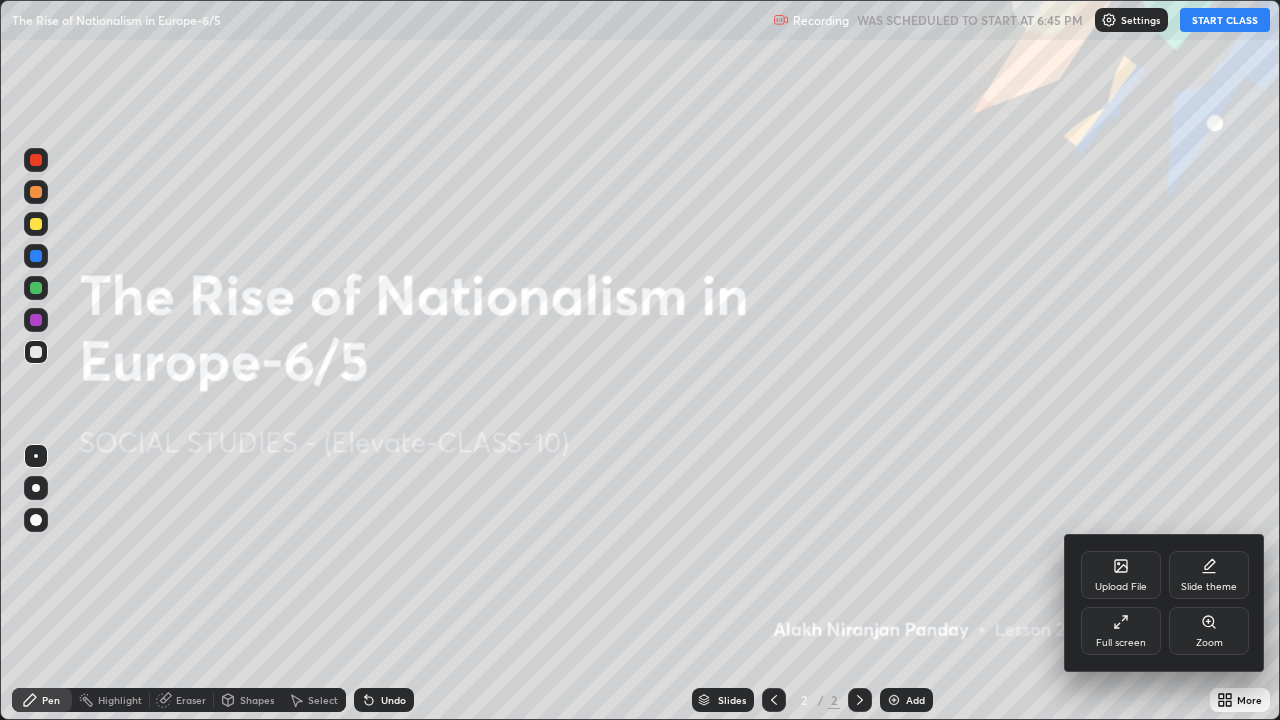 click on "Full screen" at bounding box center [1121, 631] 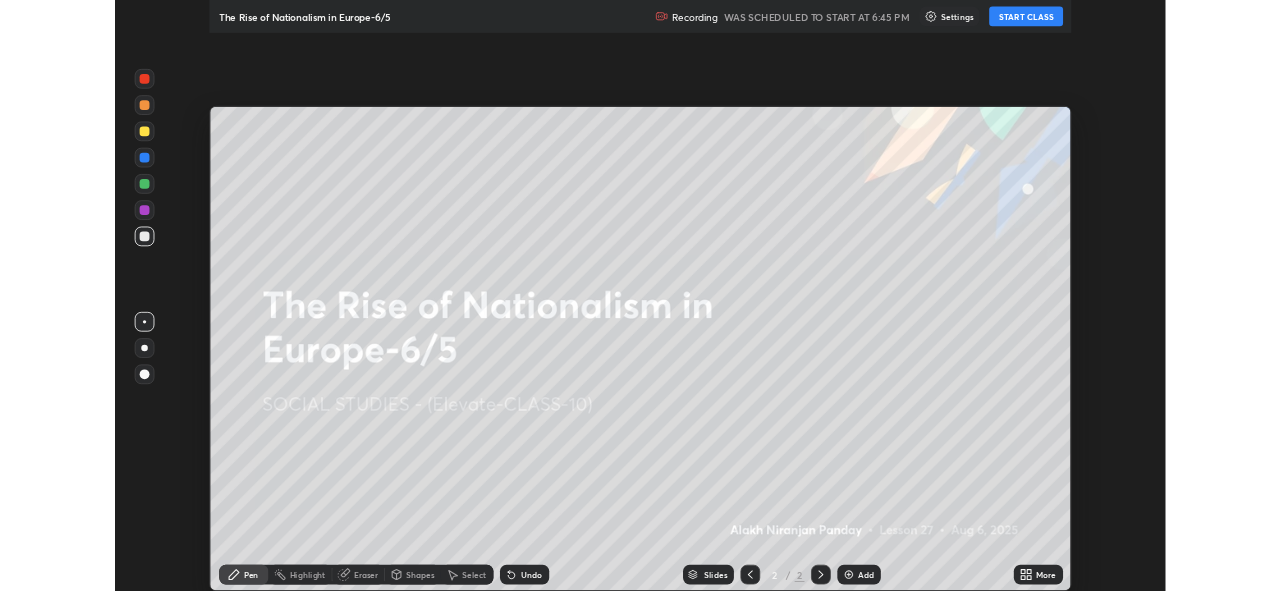scroll, scrollTop: 591, scrollLeft: 1280, axis: both 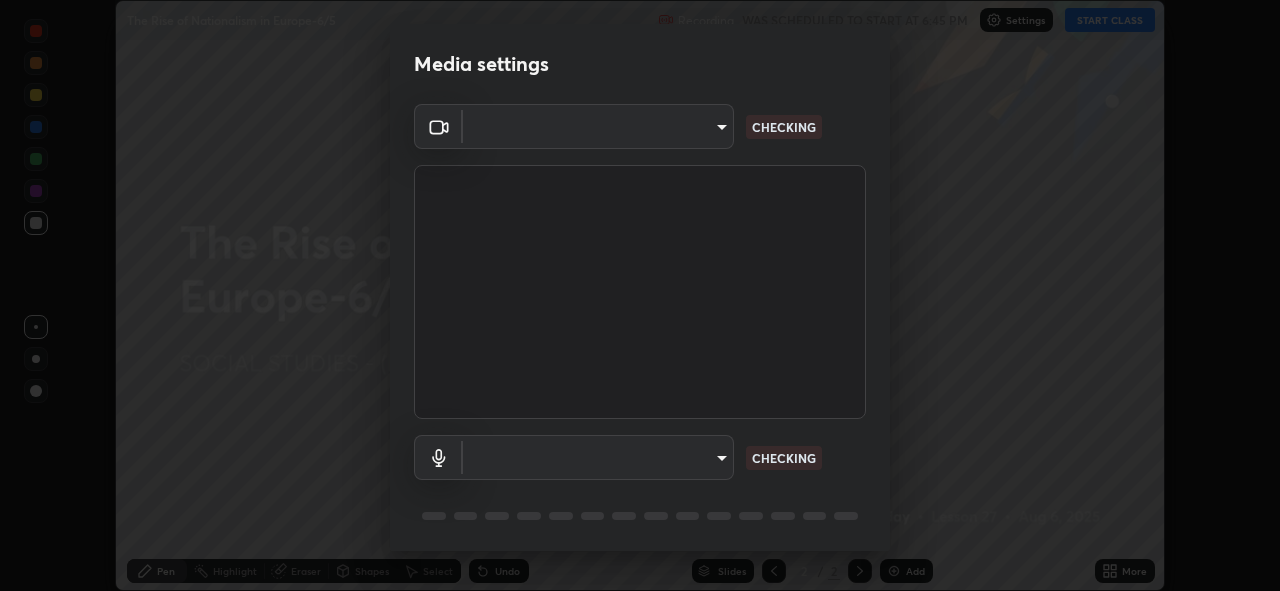 type on "4d63cd10dcc1379e9927399513255d12d620b7bbb39ca773e0f9116a90128a71" 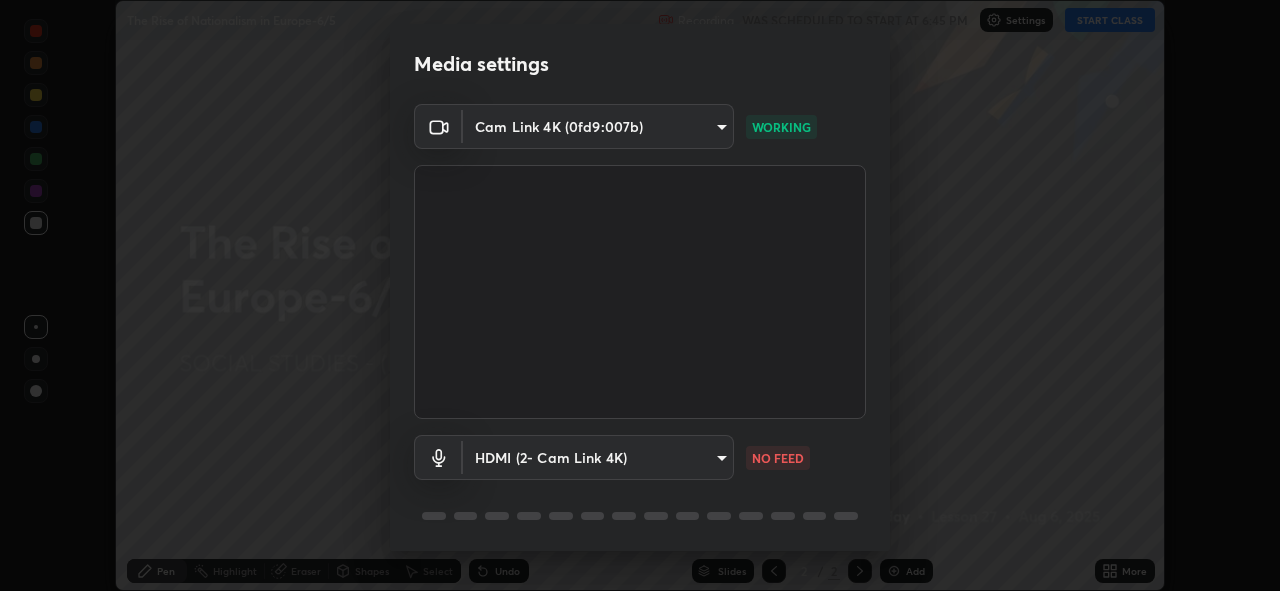 click on "Erase all The Rise of Nationalism in Europe-6/5 Recording WAS SCHEDULED TO START AT  [TIME] Settings START CLASS Setting up your live class The Rise of Nationalism in Europe-6/5 • L27 of SOCIAL STUDIES - (Elevate-CLASS-10) [FIRST] [LAST] Pen Highlight Eraser Shapes Select Undo Slides 2 / 2 Add More No doubts shared Encourage your learners to ask a doubt for better clarity Report an issue Reason for reporting Buffering Chat not working Audio - Video sync issue Educator video quality low ​ Attach an image Report Media settings Cam Link 4K (0fd9:007b) 4d63cd10dcc1379e9927399513255d12d620b7bbb39ca773e0f9116a90128a71 WORKING HDMI (2- Cam Link 4K) ed5987138a9bb15854cc089a729ebf5075ca484623d57be65d6472a84cd6432b NO FEED 1 / 5 Next" at bounding box center (640, 295) 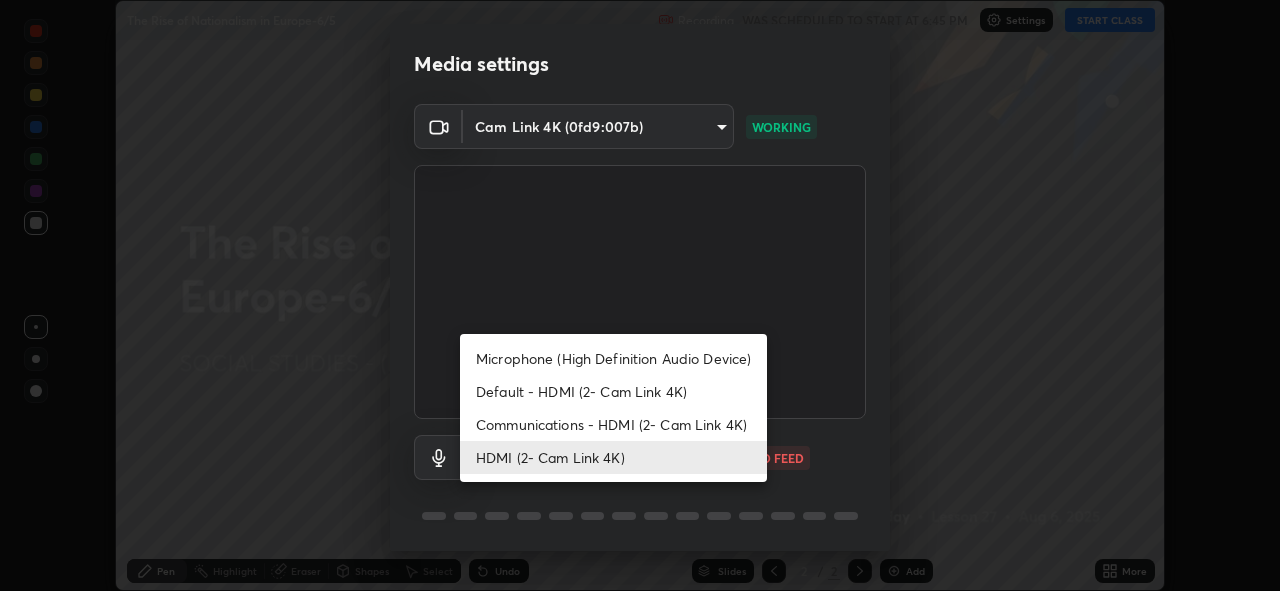 click at bounding box center (640, 295) 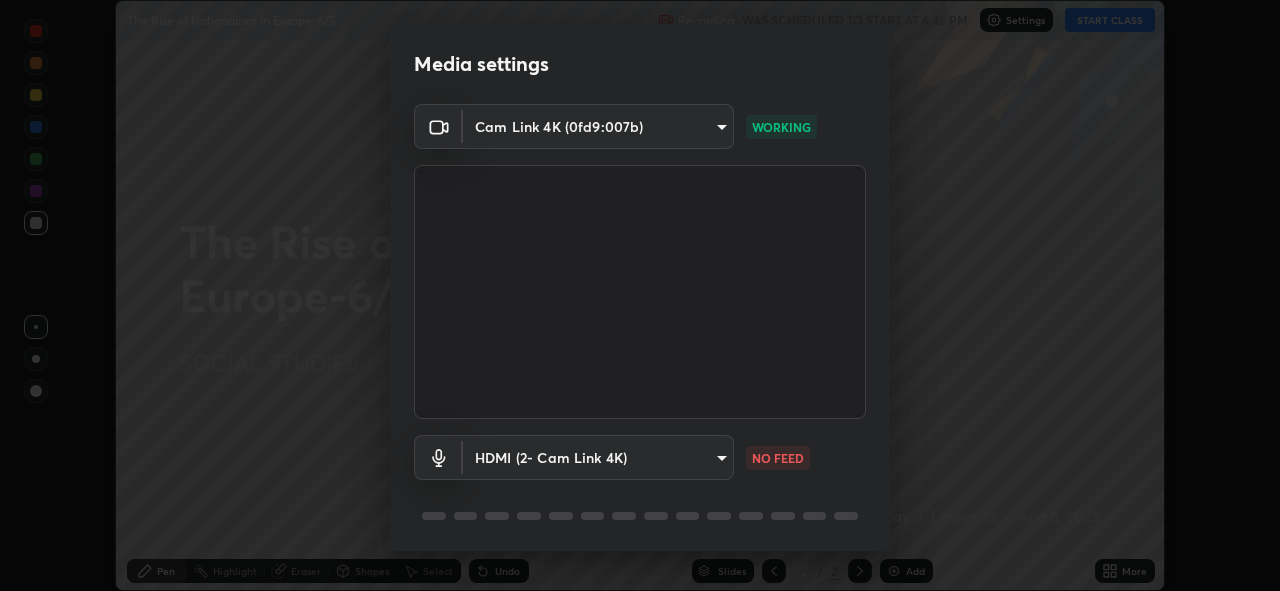 click on "Media settings Cam Link 4K ([HEX]) [HASH] WORKING HDMI (2- Cam Link 4K) [HASH] NO FEED 1 / 5 Next" at bounding box center [640, 295] 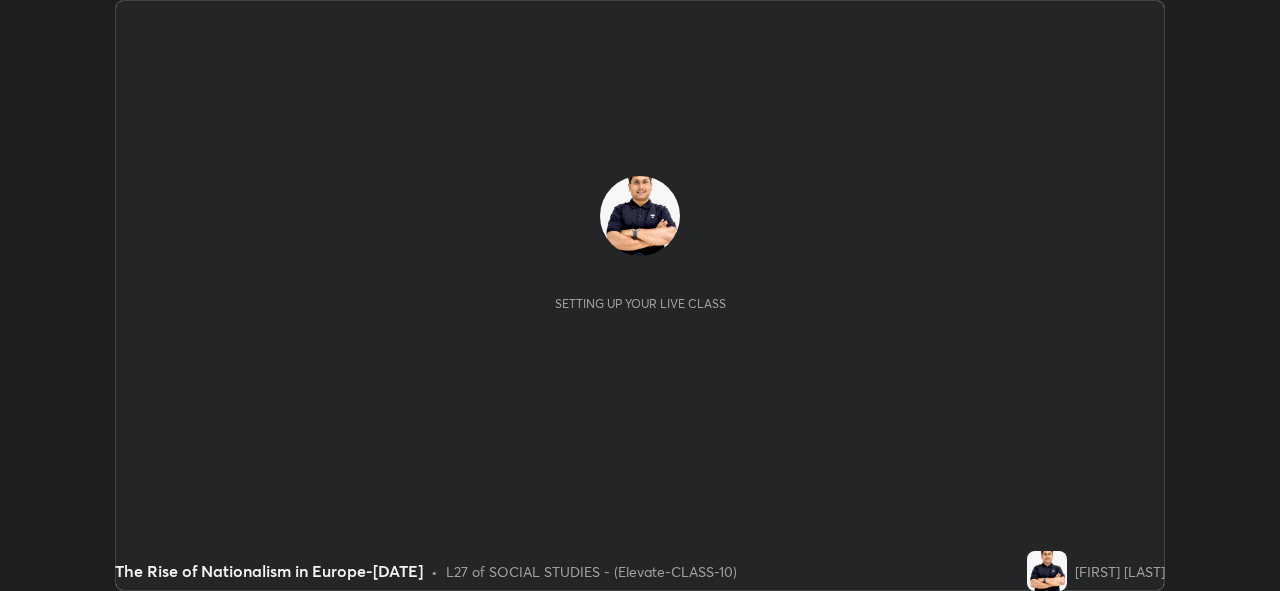 scroll, scrollTop: 0, scrollLeft: 0, axis: both 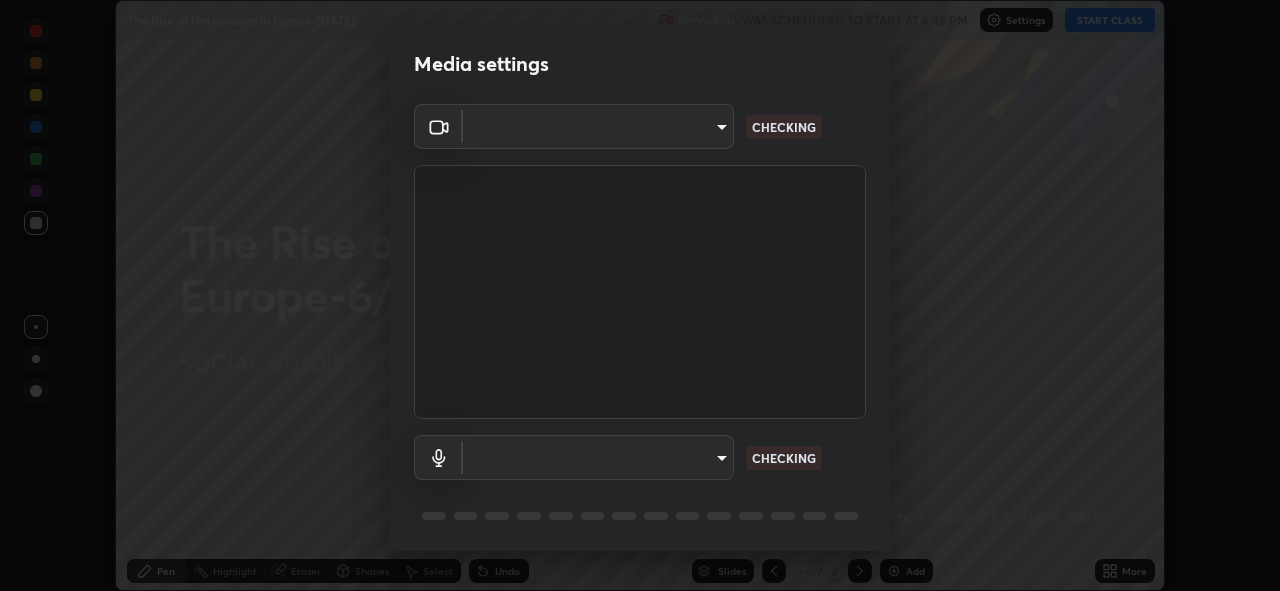 type on "4d63cd10dcc1379e9927399513255d12d620b7bbb39ca773e0f9116a90128a71" 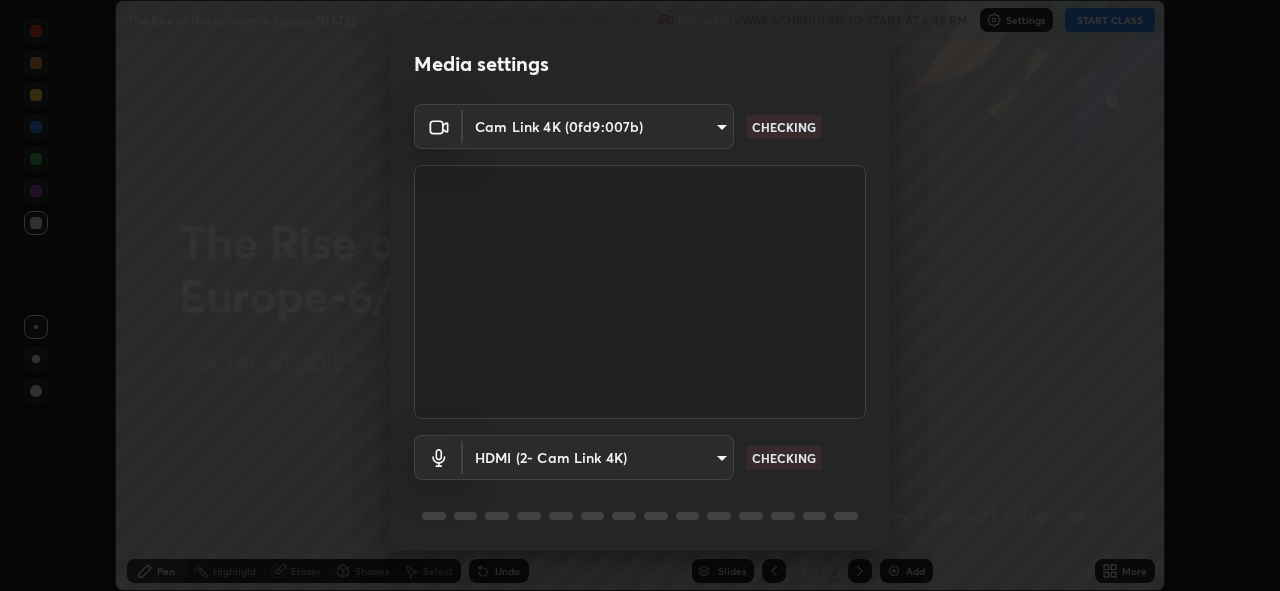 scroll, scrollTop: 65, scrollLeft: 0, axis: vertical 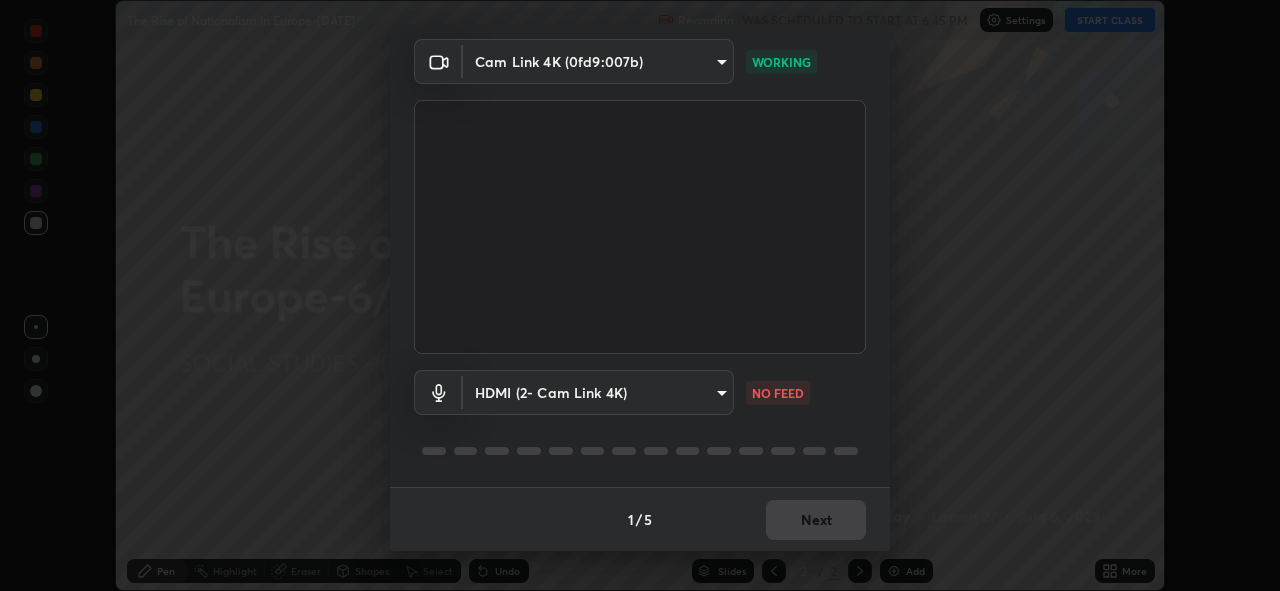 click on "Media settings Cam Link 4K ([HEX]) [HASH] WORKING HDMI (2- Cam Link 4K) [HASH] NO FEED 1 / 5 Next" at bounding box center [640, 295] 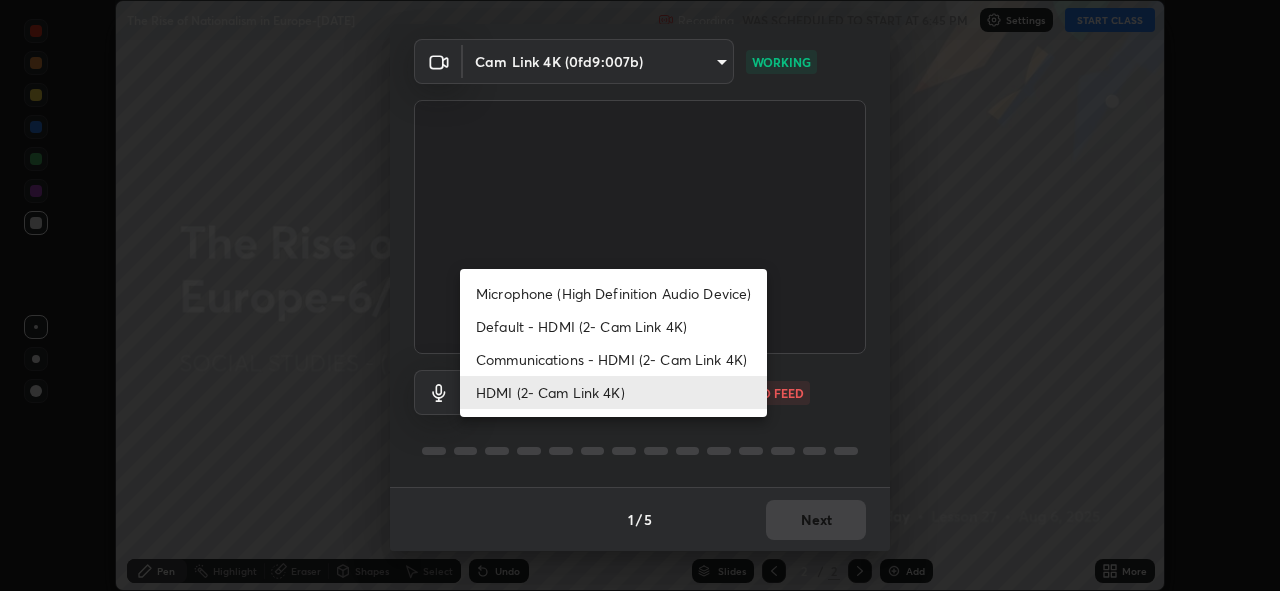 click at bounding box center (640, 295) 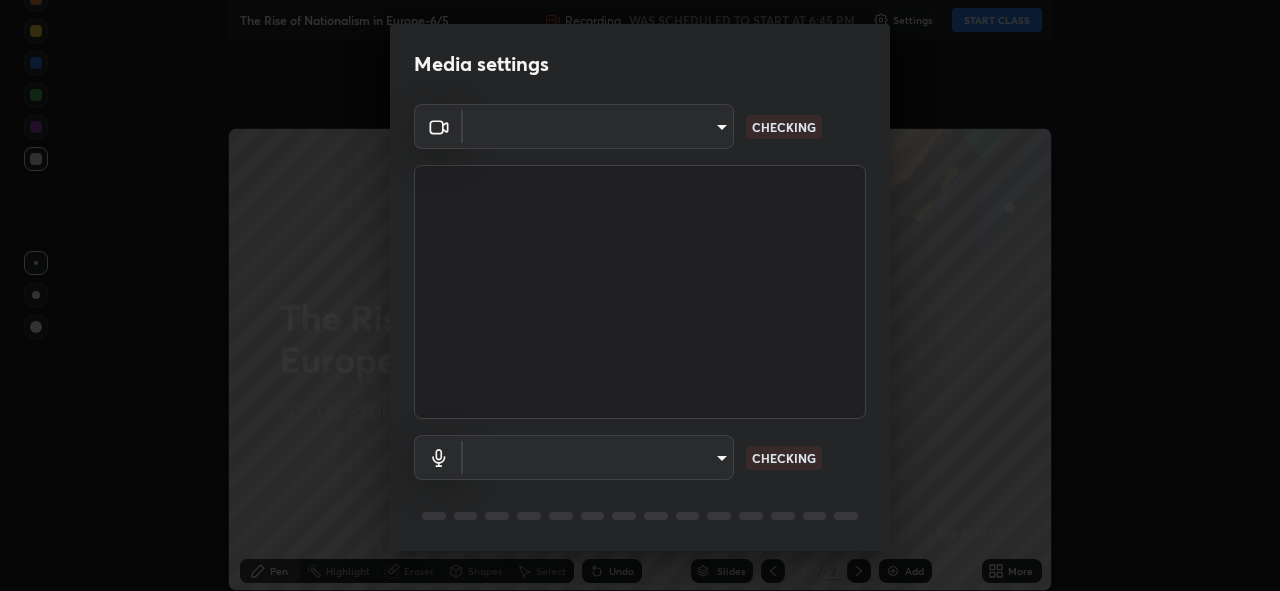 type on "4d63cd10dcc1379e9927399513255d12d620b7bbb39ca773e0f9116a90128a71" 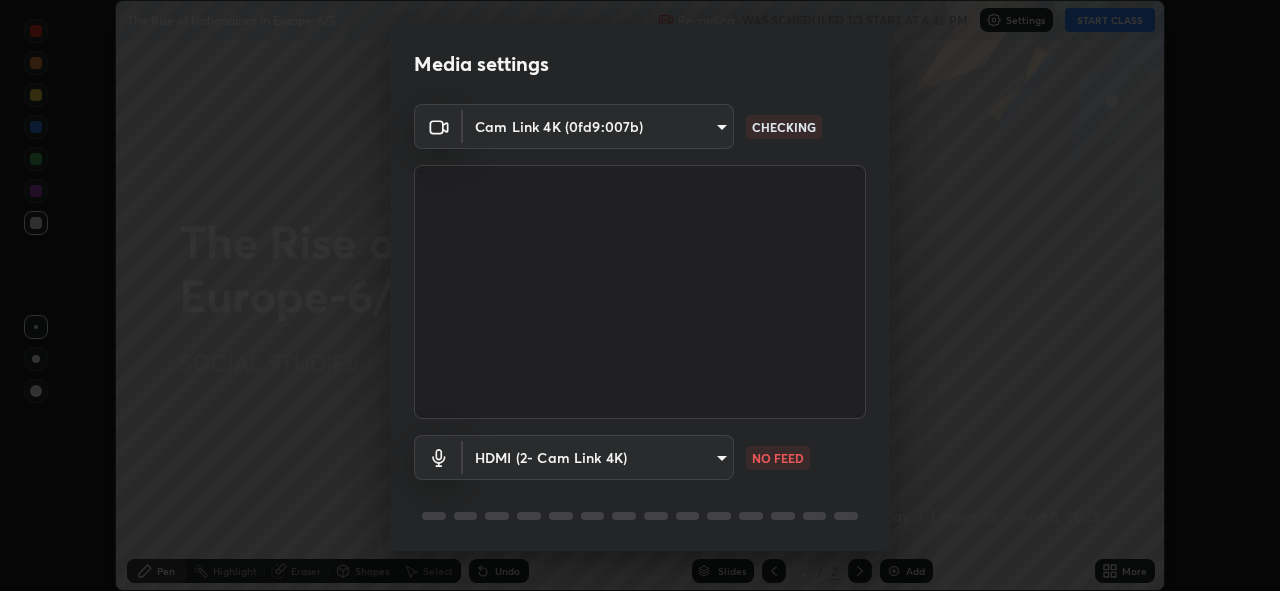 scroll, scrollTop: 0, scrollLeft: 0, axis: both 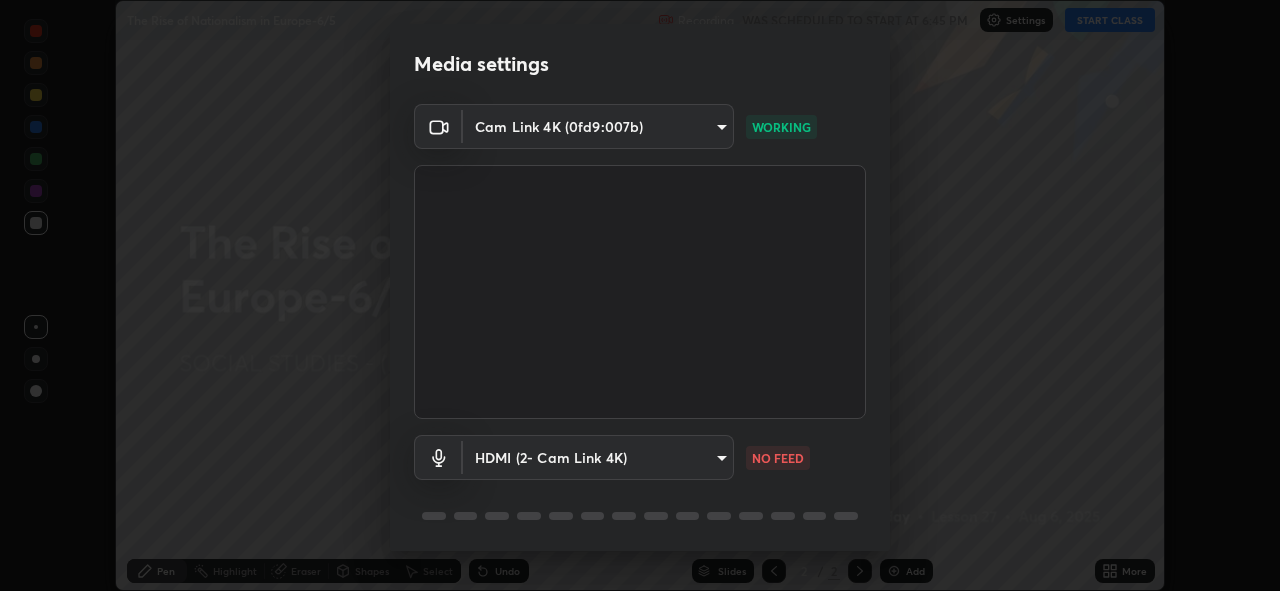 click on "Erase all The Rise of Nationalism in Europe-6/5 Recording WAS SCHEDULED TO START AT  [TIME] Settings START CLASS Setting up your live class The Rise of Nationalism in Europe-6/5 • L27 of SOCIAL STUDIES - (Elevate-CLASS-10) [FIRST] [LAST] Pen Highlight Eraser Shapes Select Undo Slides 2 / 2 Add More No doubts shared Encourage your learners to ask a doubt for better clarity Report an issue Reason for reporting Buffering Chat not working Audio - Video sync issue Educator video quality low ​ Attach an image Report Media settings Cam Link 4K (0fd9:007b) 4d63cd10dcc1379e9927399513255d12d620b7bbb39ca773e0f9116a90128a71 WORKING HDMI (2- Cam Link 4K) ed5987138a9bb15854cc089a729ebf5075ca484623d57be65d6472a84cd6432b NO FEED 1 / 5 Next" at bounding box center (640, 295) 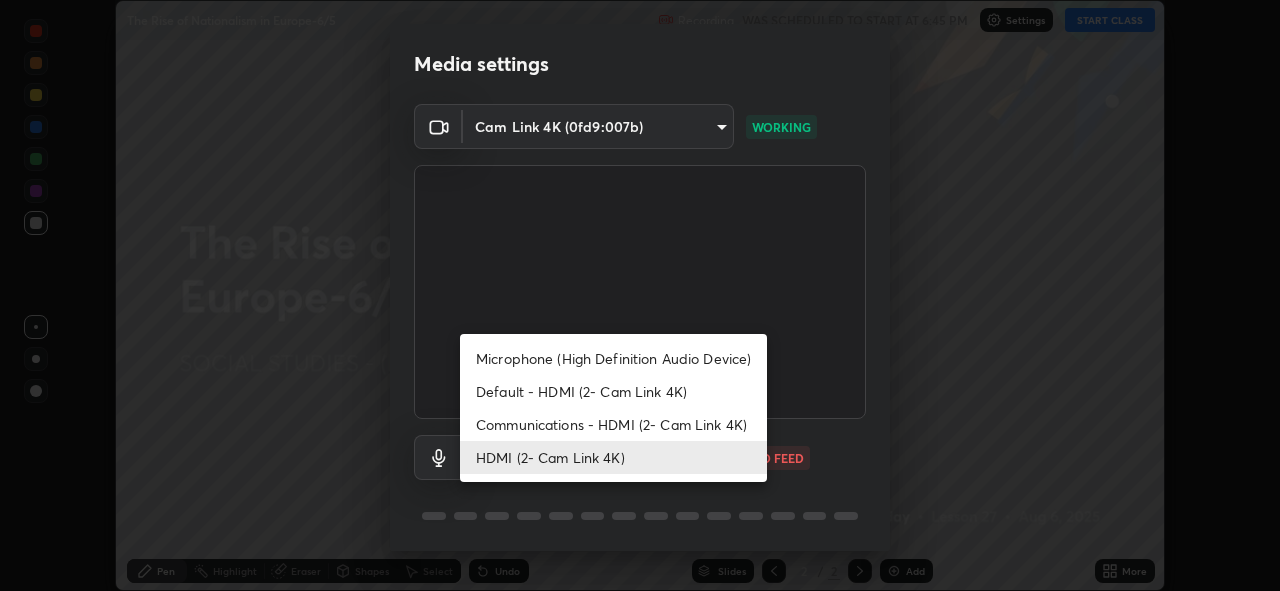 click on "Communications - HDMI (2- Cam Link 4K)" at bounding box center (613, 424) 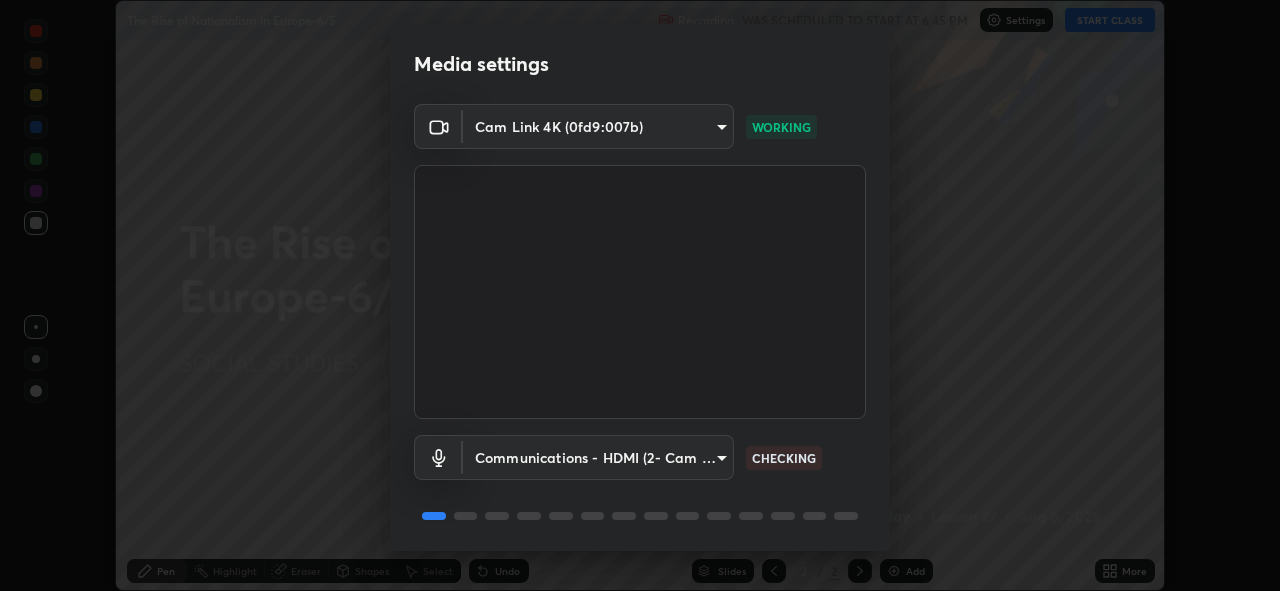 scroll, scrollTop: 65, scrollLeft: 0, axis: vertical 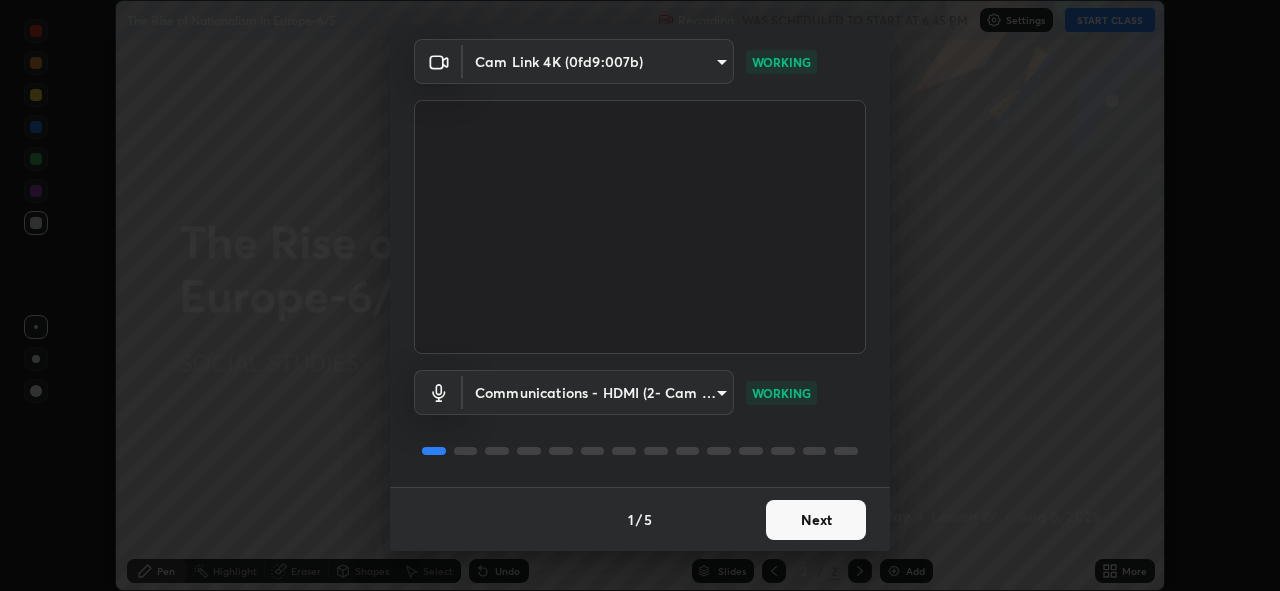click on "Next" at bounding box center [816, 520] 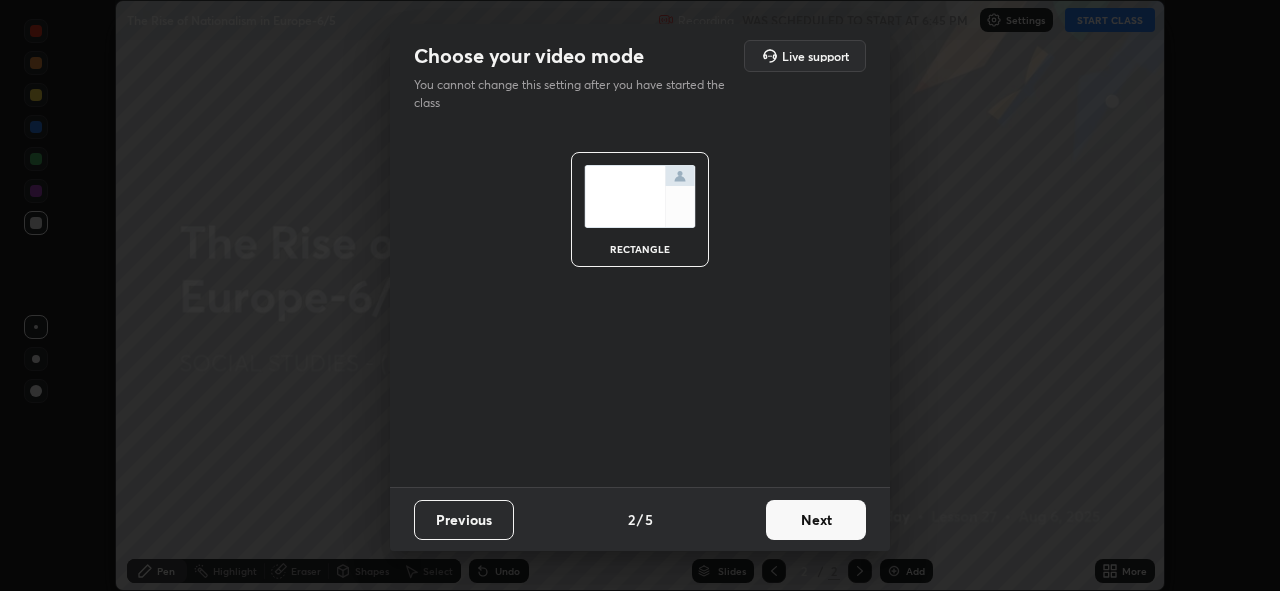 scroll, scrollTop: 0, scrollLeft: 0, axis: both 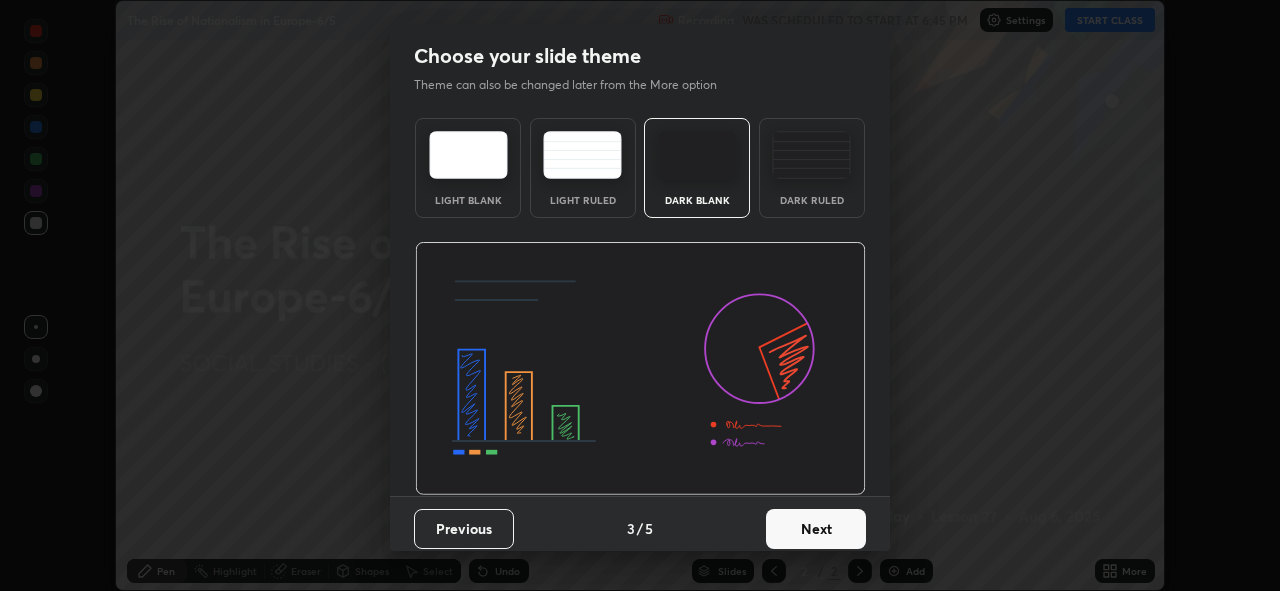 click on "Next" at bounding box center [816, 529] 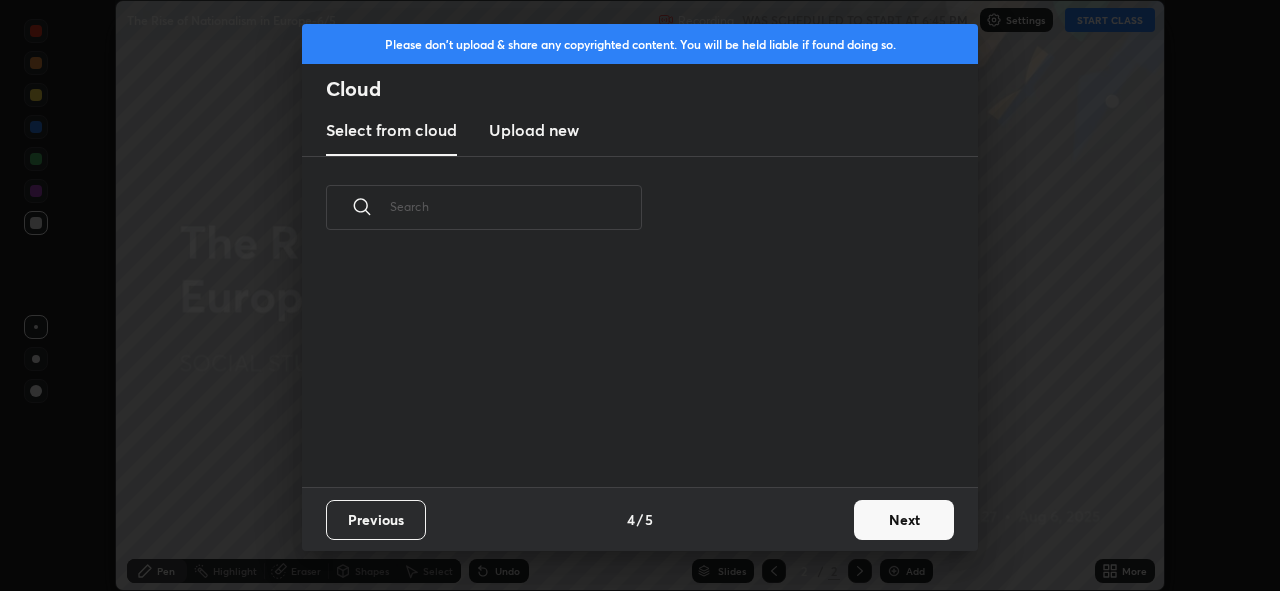 scroll, scrollTop: 7, scrollLeft: 11, axis: both 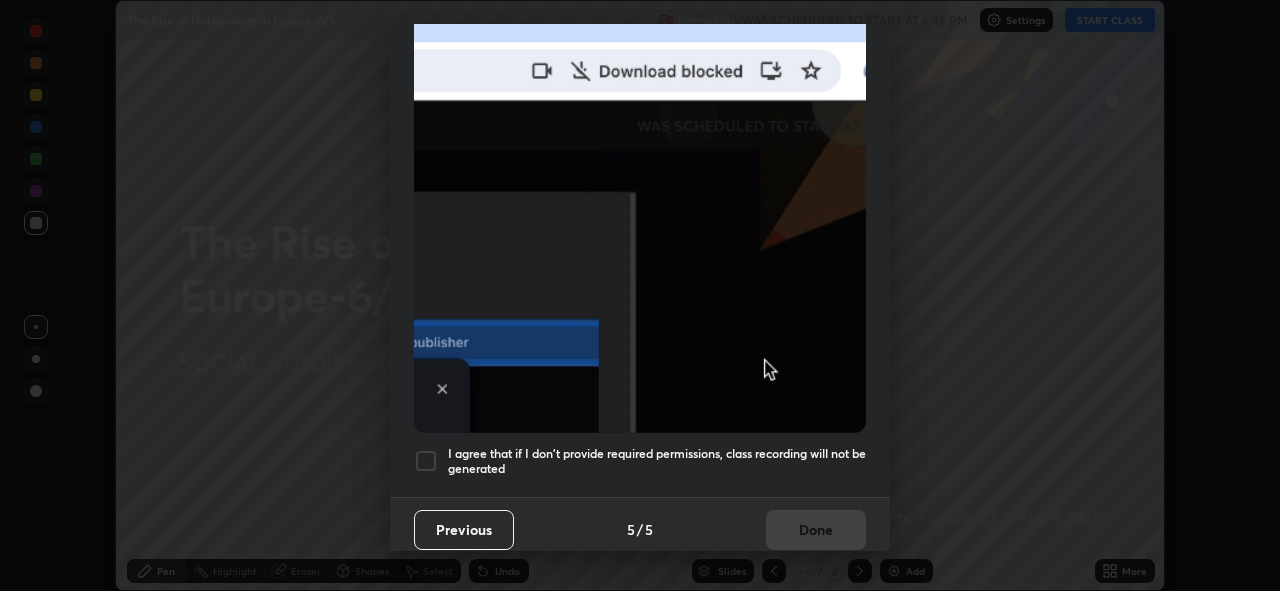 click at bounding box center (426, 461) 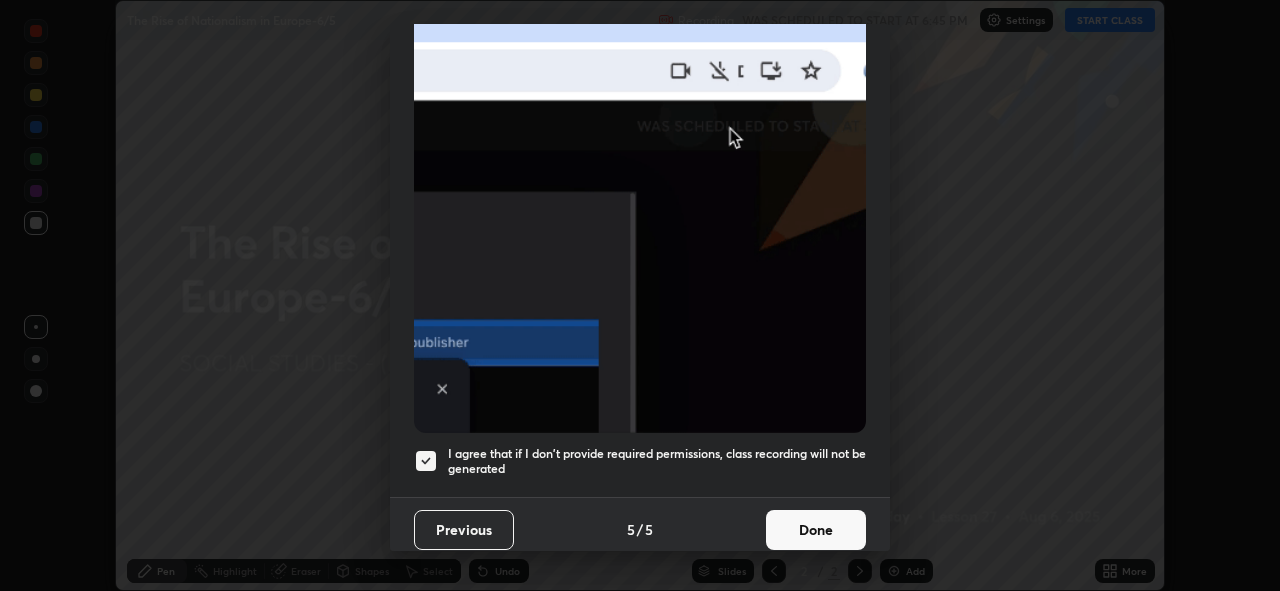 click on "Done" at bounding box center [816, 530] 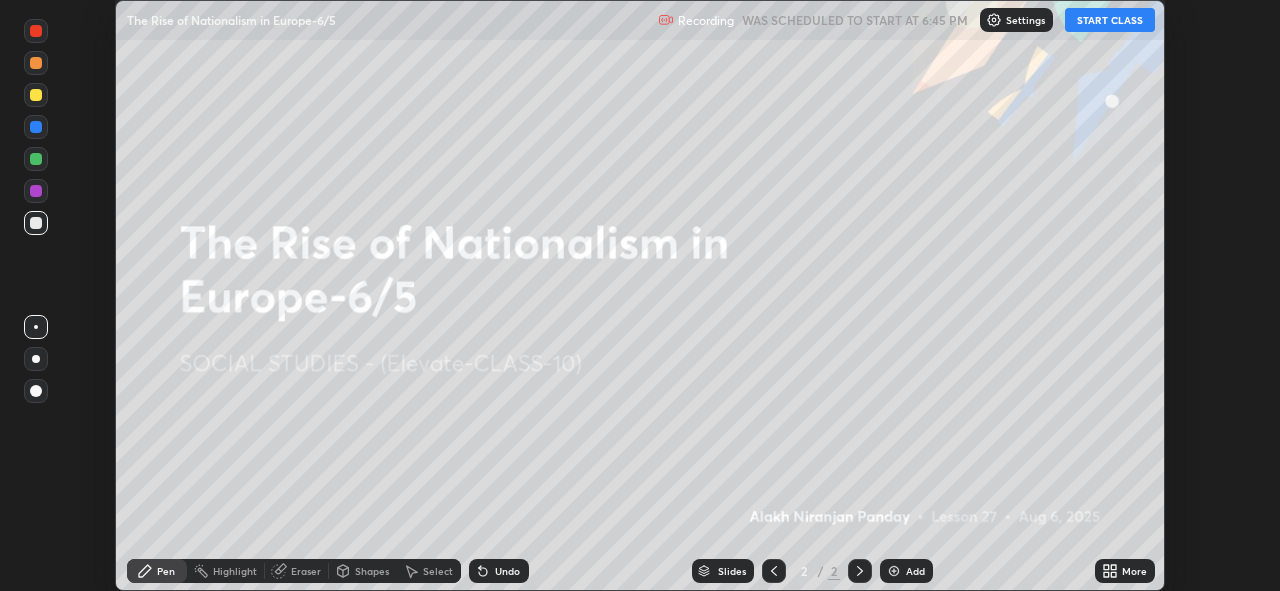 click on "More" at bounding box center (1134, 571) 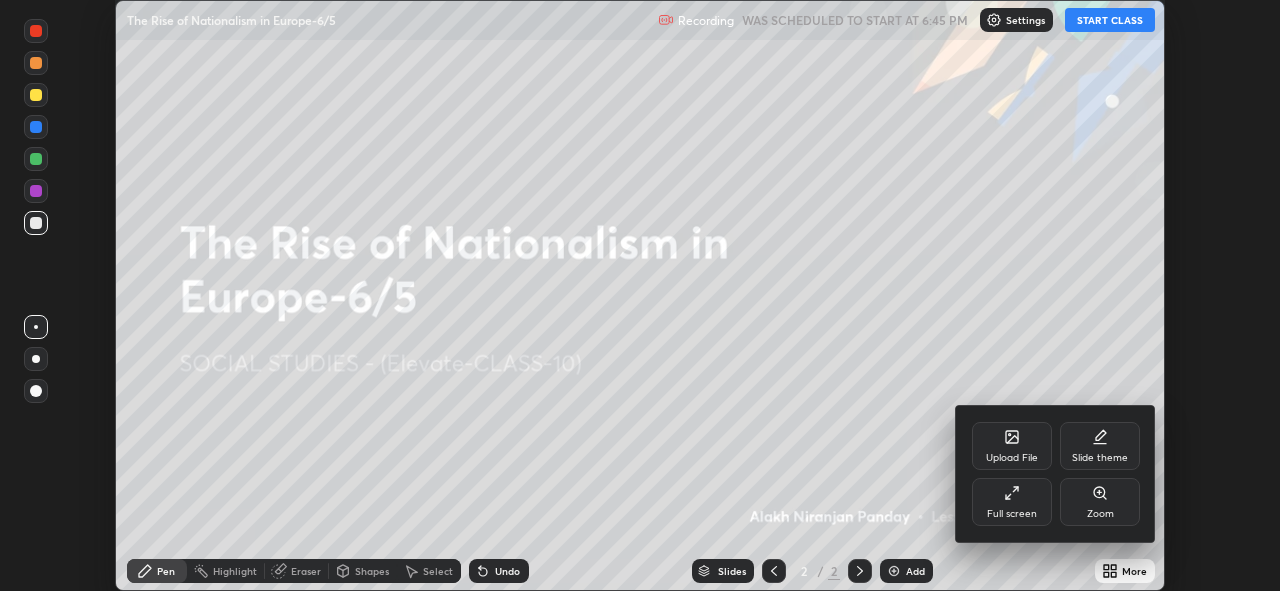 click 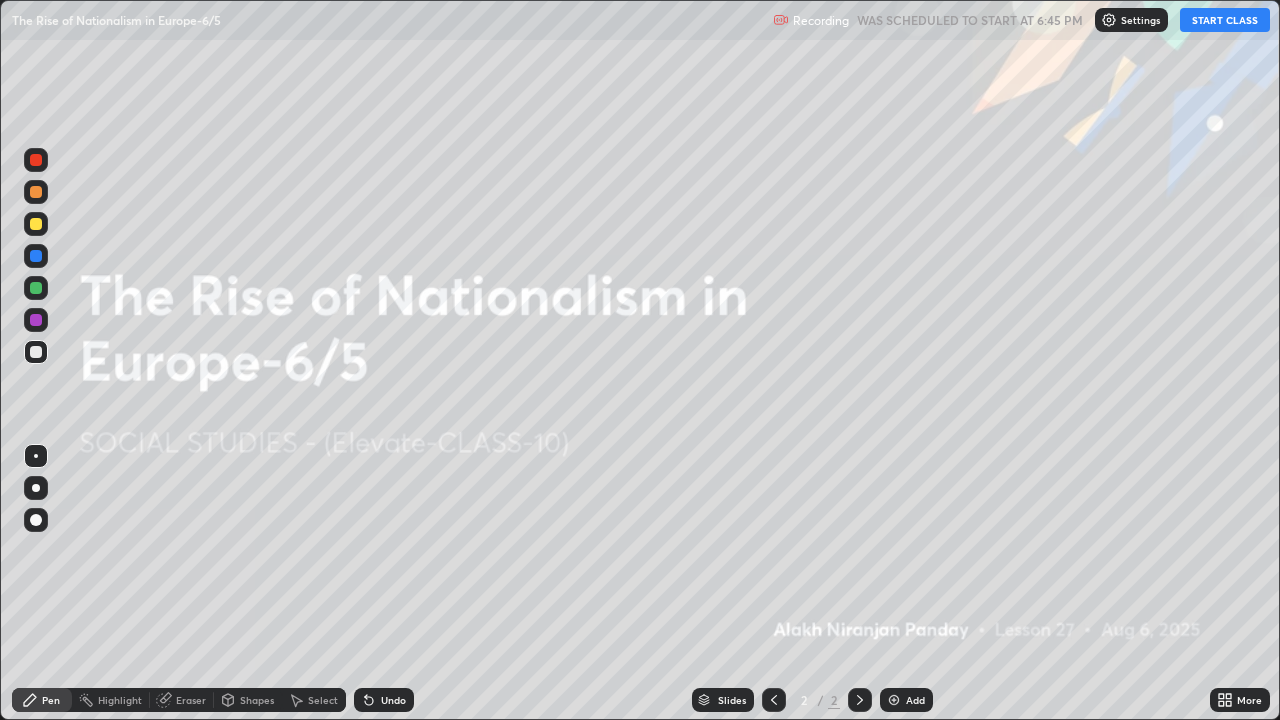 scroll, scrollTop: 99280, scrollLeft: 98720, axis: both 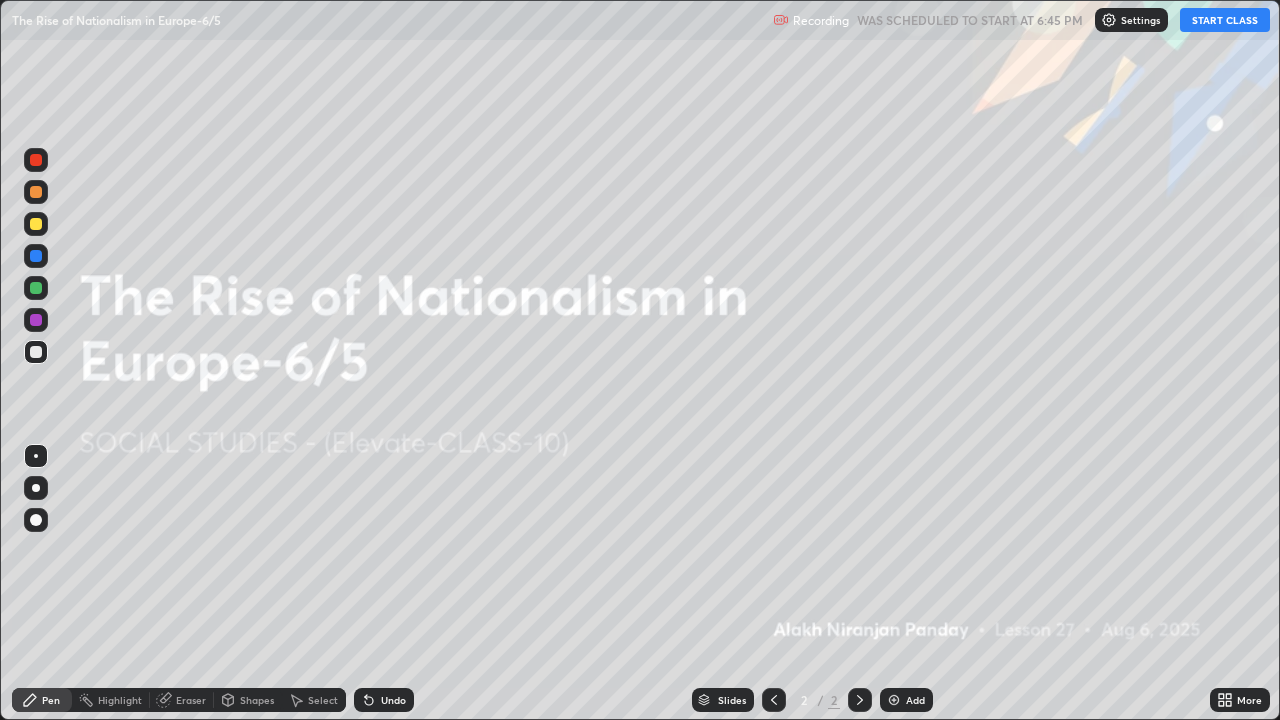 click on "More" at bounding box center [1249, 700] 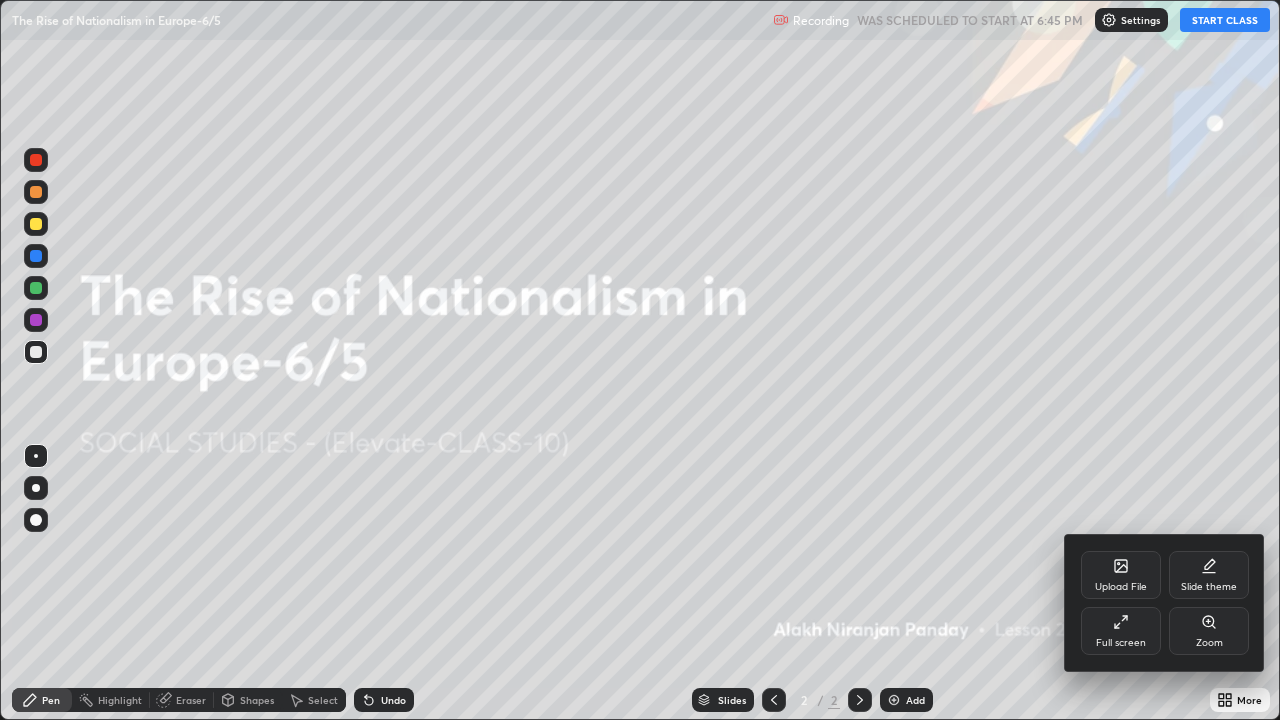 click 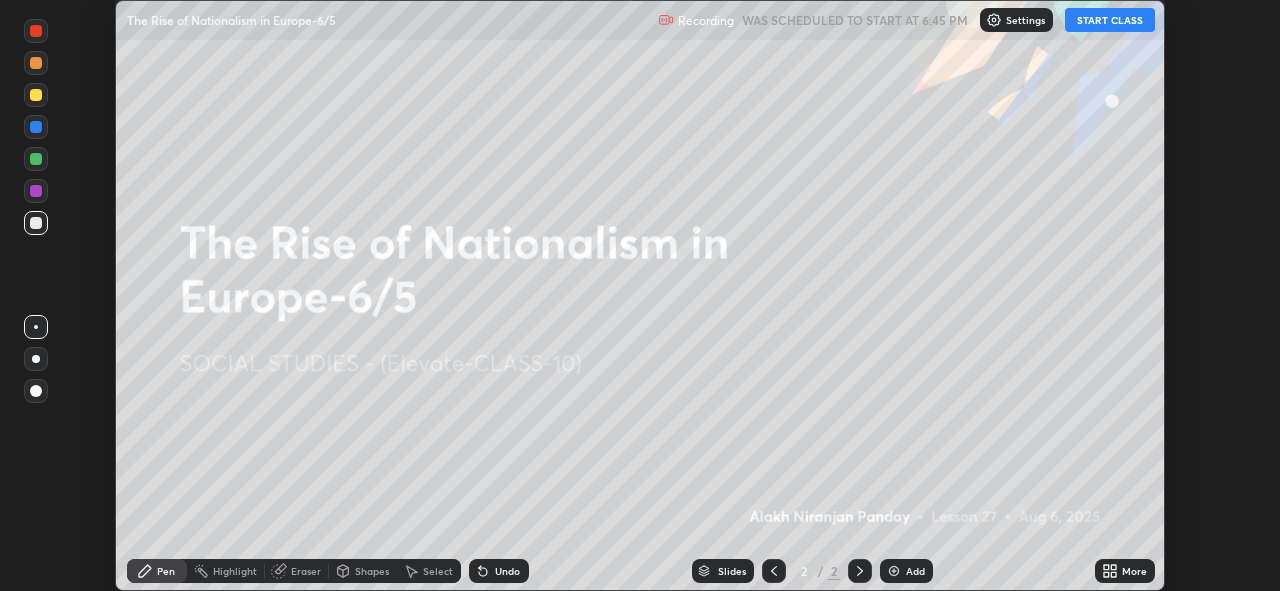 scroll, scrollTop: 591, scrollLeft: 1280, axis: both 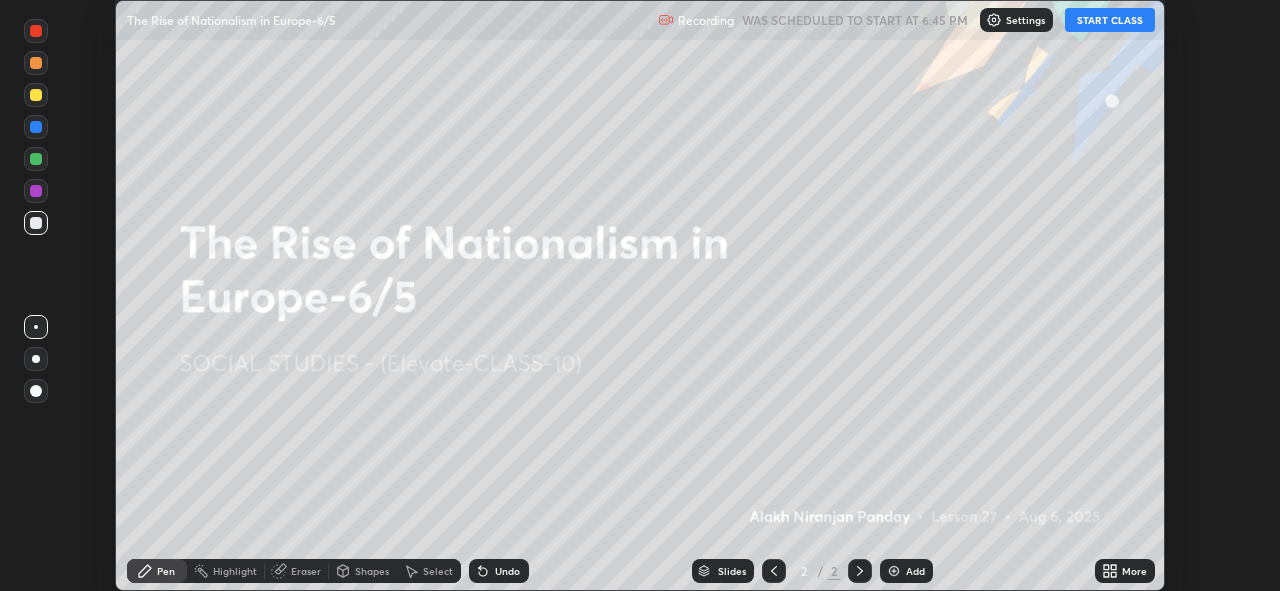 click on "Settings" at bounding box center [1025, 20] 